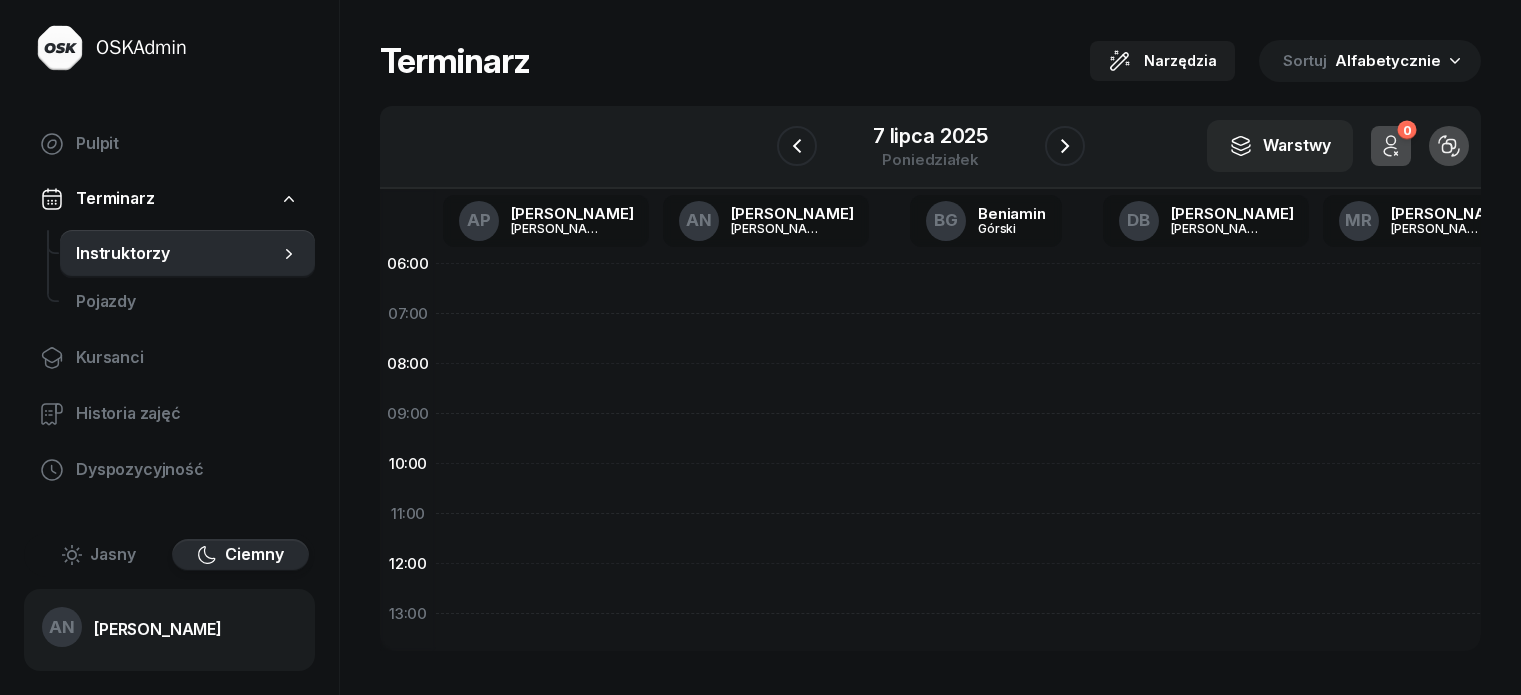 scroll, scrollTop: 0, scrollLeft: 0, axis: both 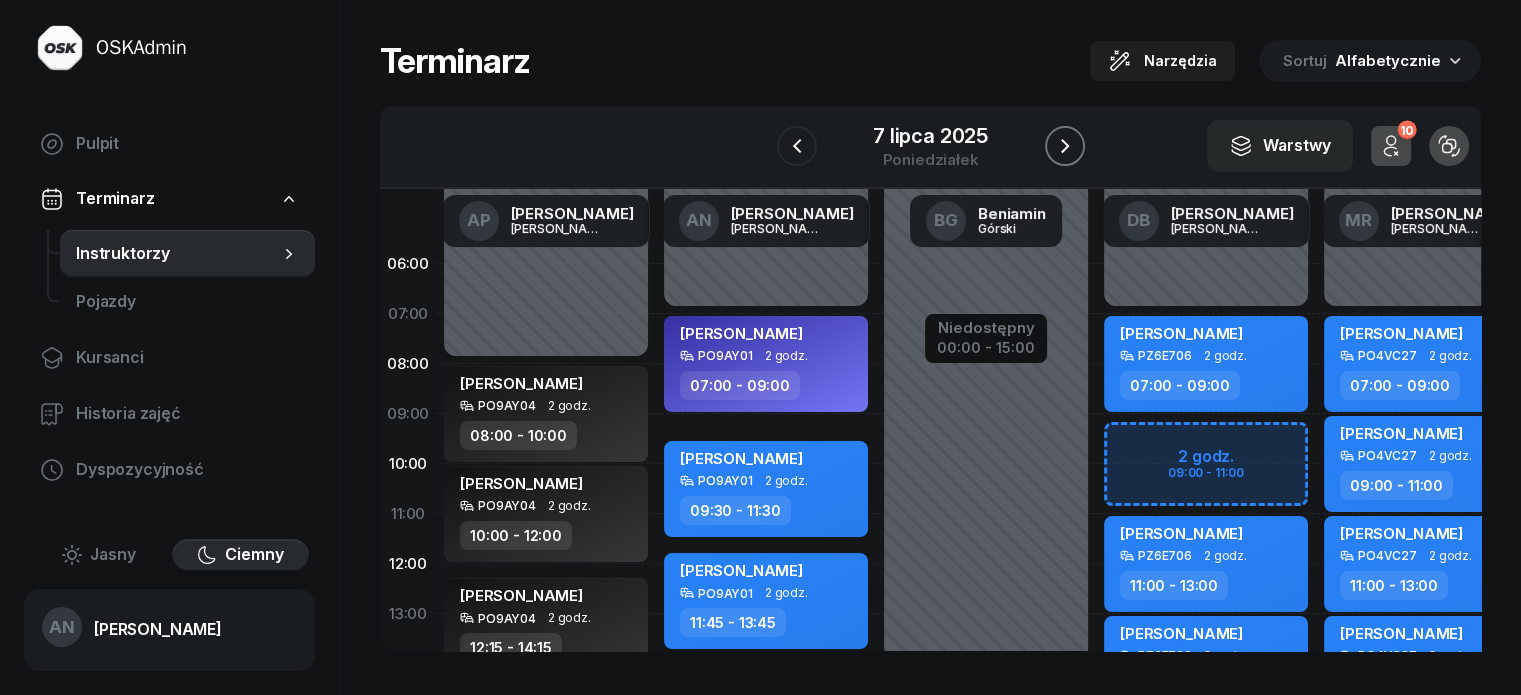 click 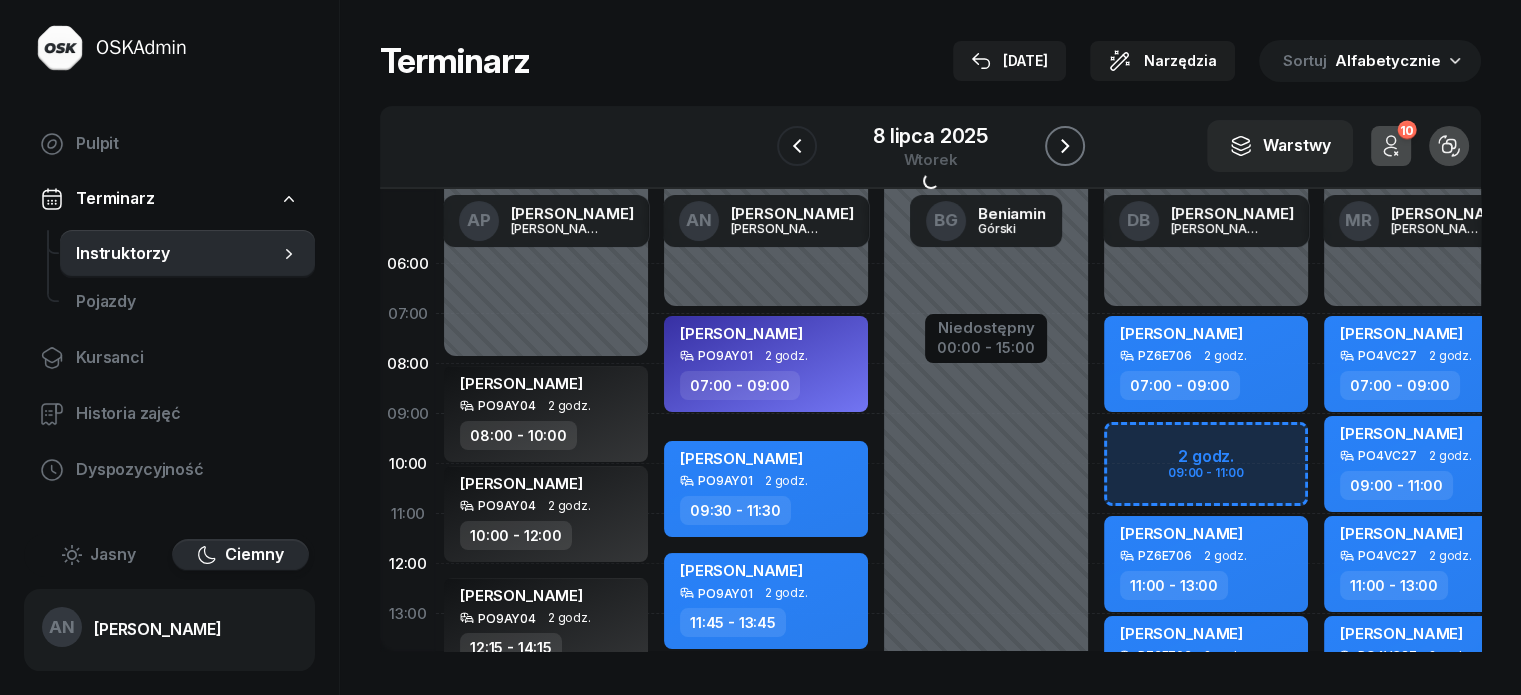 click 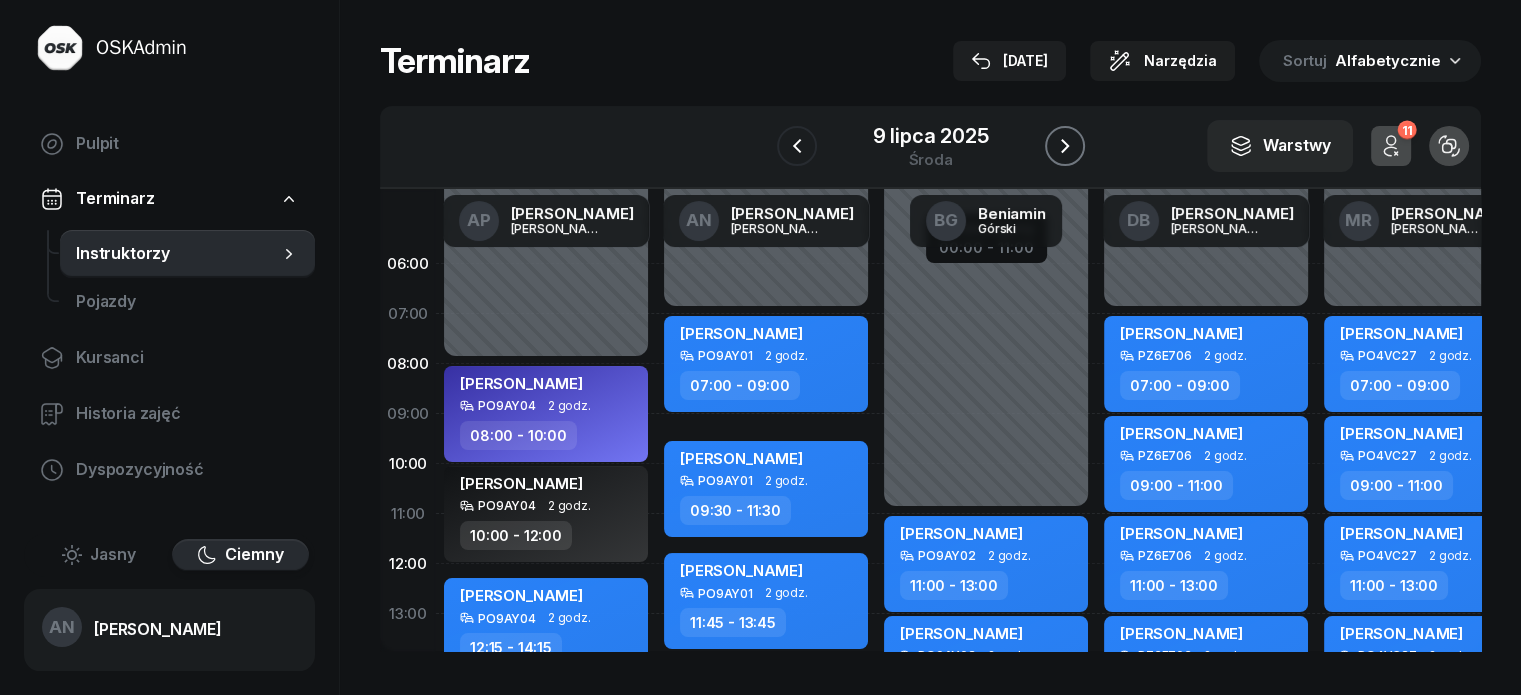 click 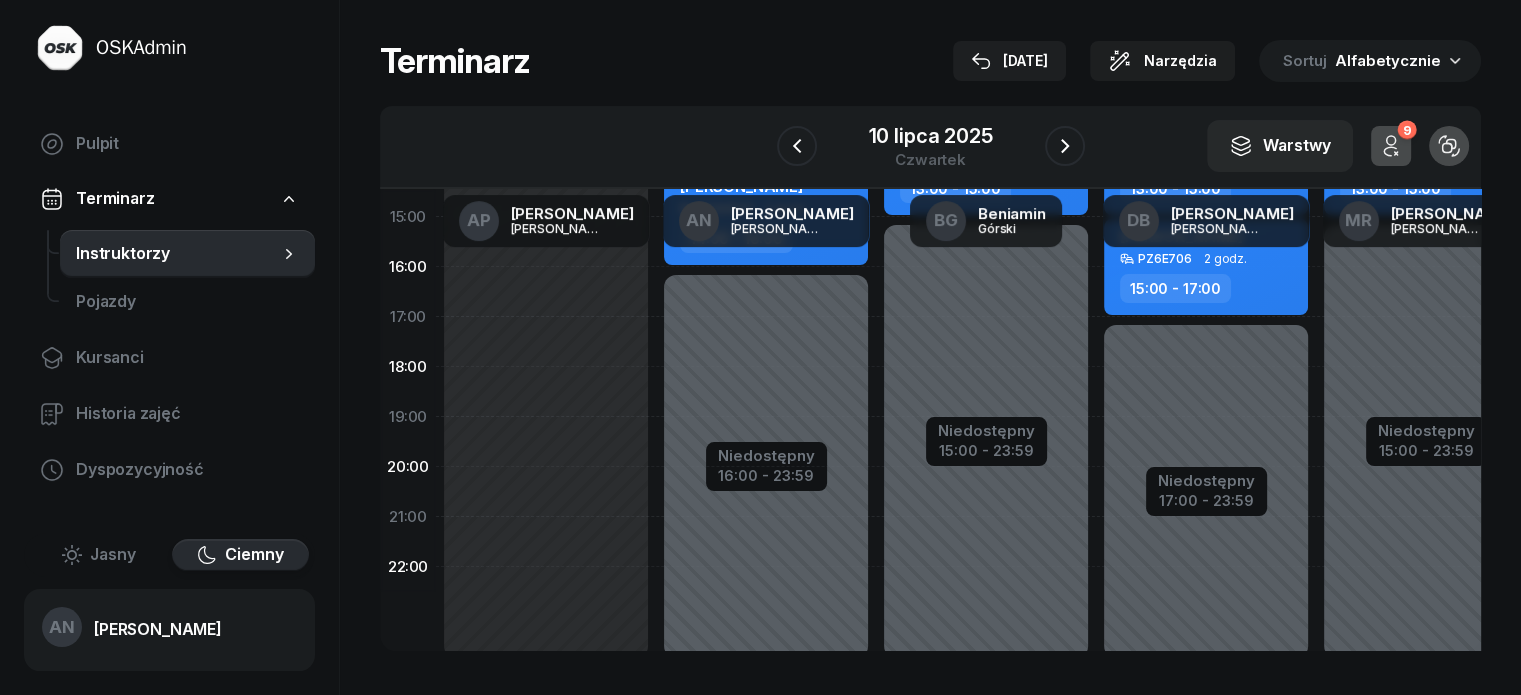 scroll, scrollTop: 500, scrollLeft: 0, axis: vertical 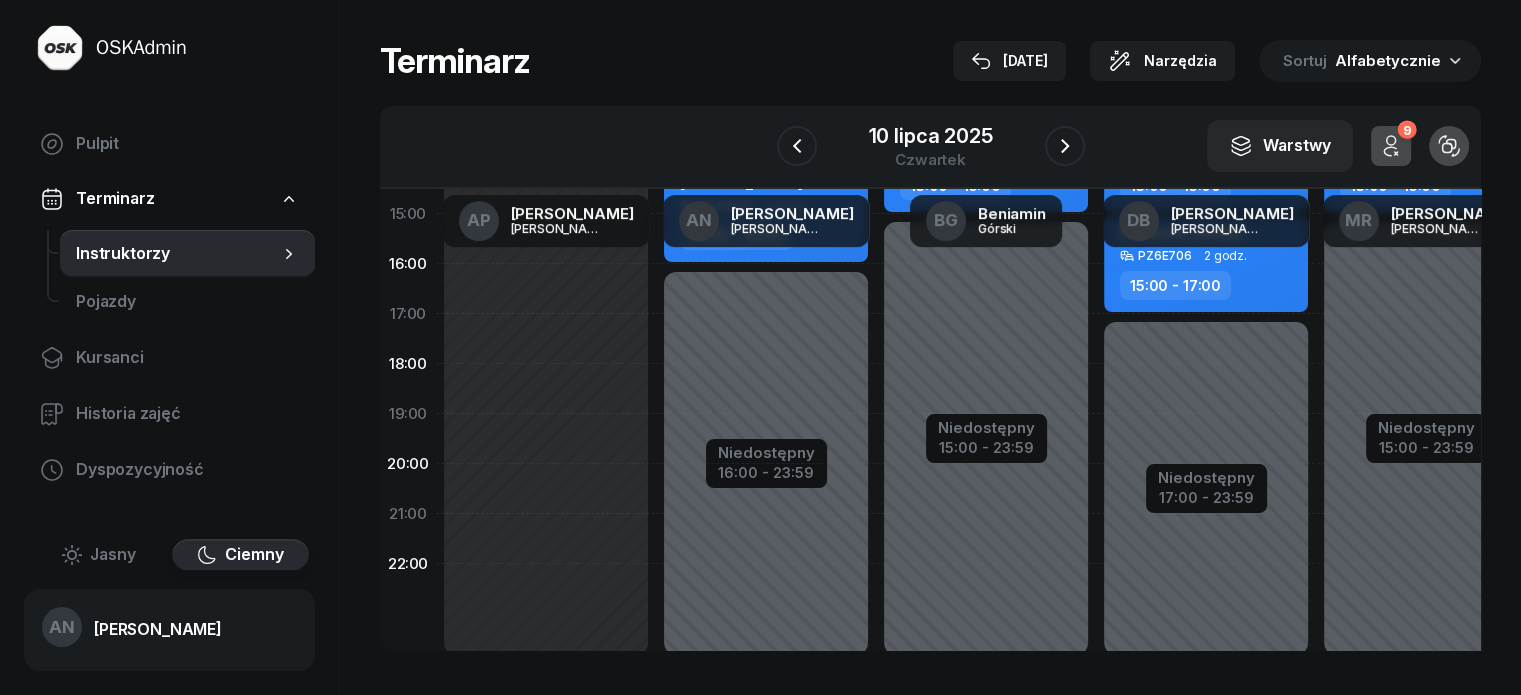 click on "Niedostępny 00:00 - 07:00 Niedostępny 16:00 - 23:59 my odwołaliśmy [PERSON_NAME]  PO9AY01 2 godz. 07:00 - 09:00 1 lekcja [PERSON_NAME]  PO9AY01 2 godz. 07:00 - 09:00 [PERSON_NAME]  PO9AY01 2 godz. 09:30 - 11:30 [PERSON_NAME]  PO9AY01 2 godz. 11:45 - 13:45 [PERSON_NAME]  PO9AY01 2 godz. 14:00 - 16:00" 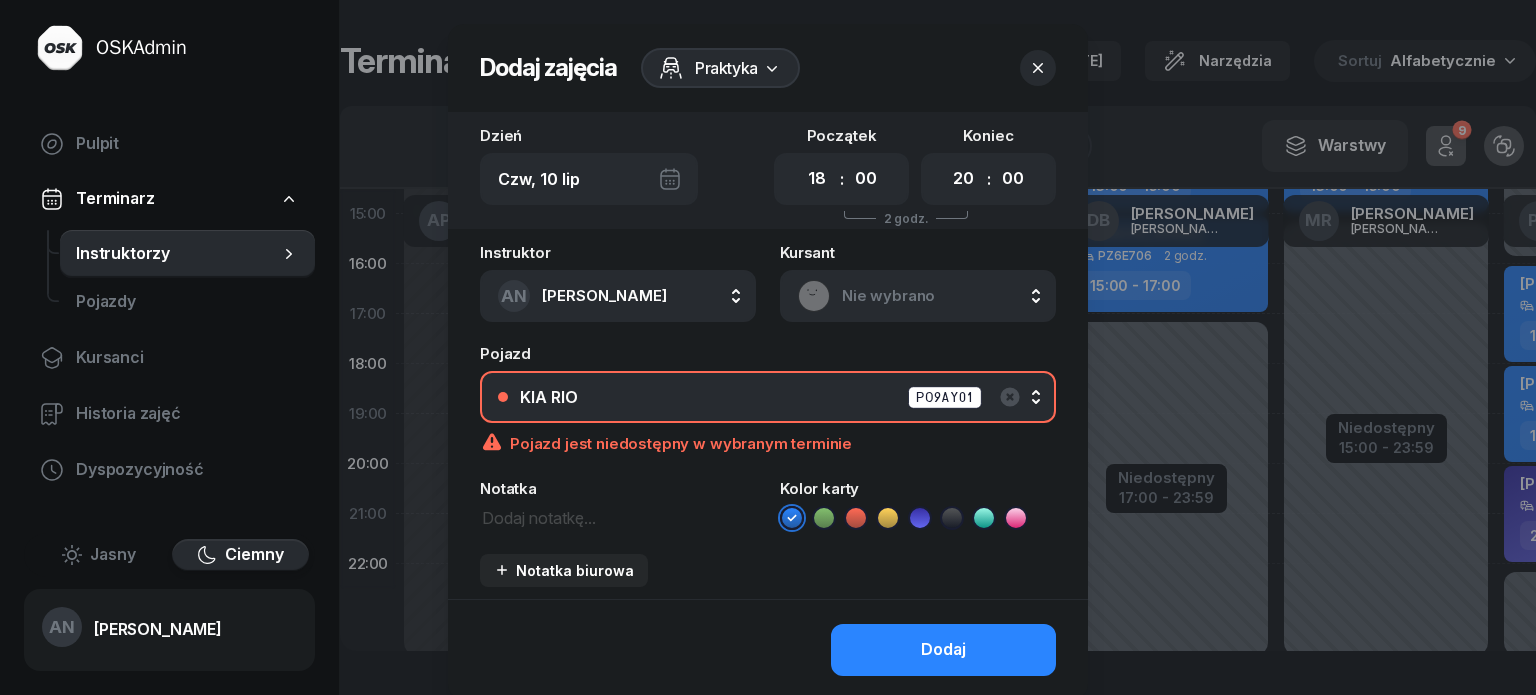 click 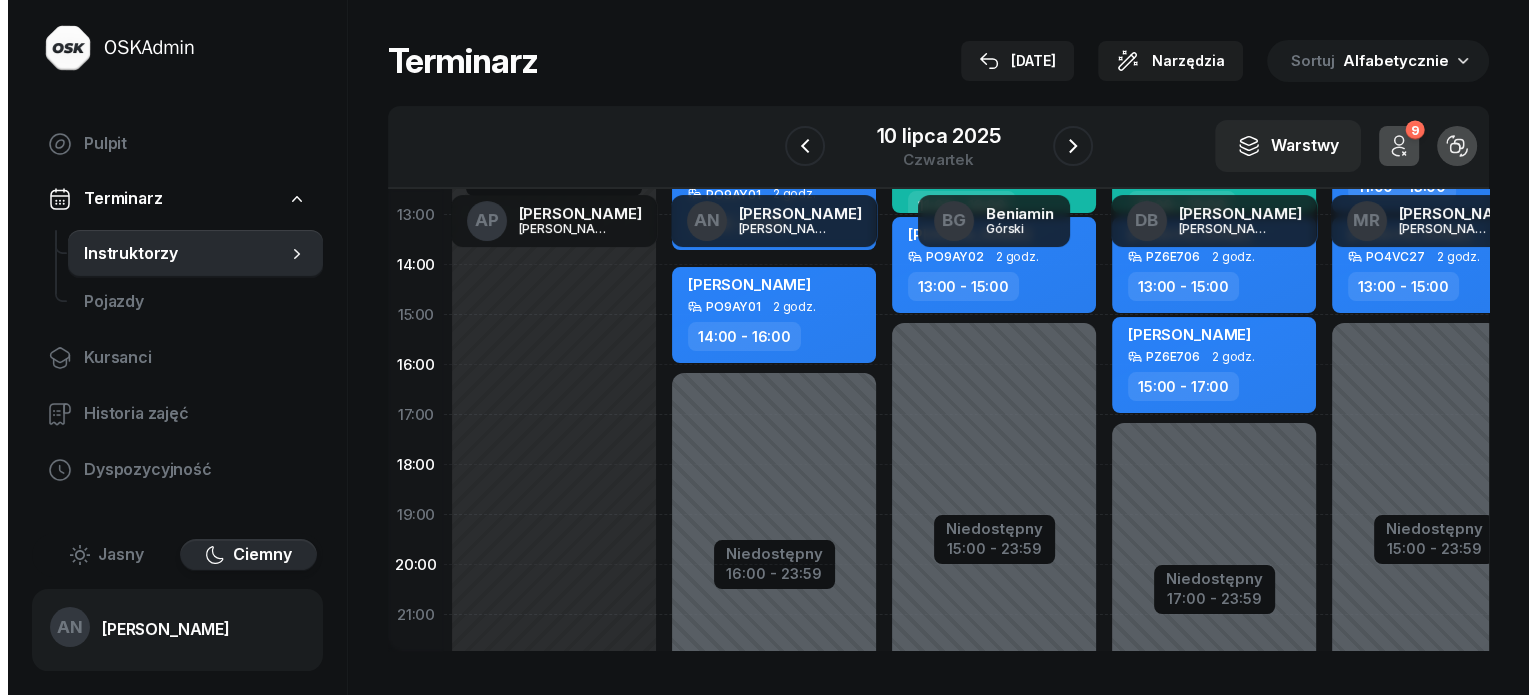 scroll, scrollTop: 400, scrollLeft: 0, axis: vertical 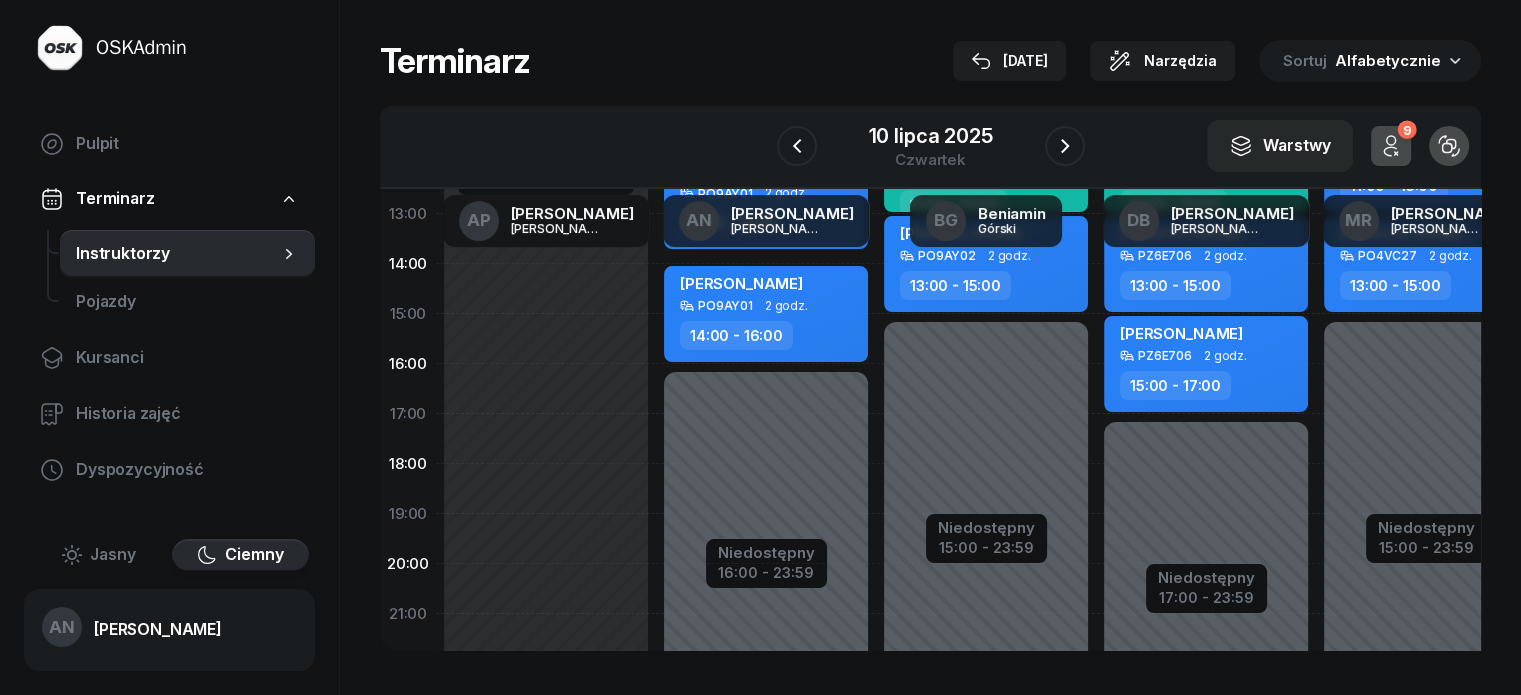 click on "Niedostępny 00:00 - 07:00 Niedostępny 16:00 - 23:59 my odwołaliśmy [PERSON_NAME]  PO9AY01 2 godz. 07:00 - 09:00 1 lekcja [PERSON_NAME]  PO9AY01 2 godz. 07:00 - 09:00 [PERSON_NAME]  PO9AY01 2 godz. 09:30 - 11:30 [PERSON_NAME]  PO9AY01 2 godz. 11:45 - 13:45 [PERSON_NAME]  PO9AY01 2 godz. 14:00 - 16:00" 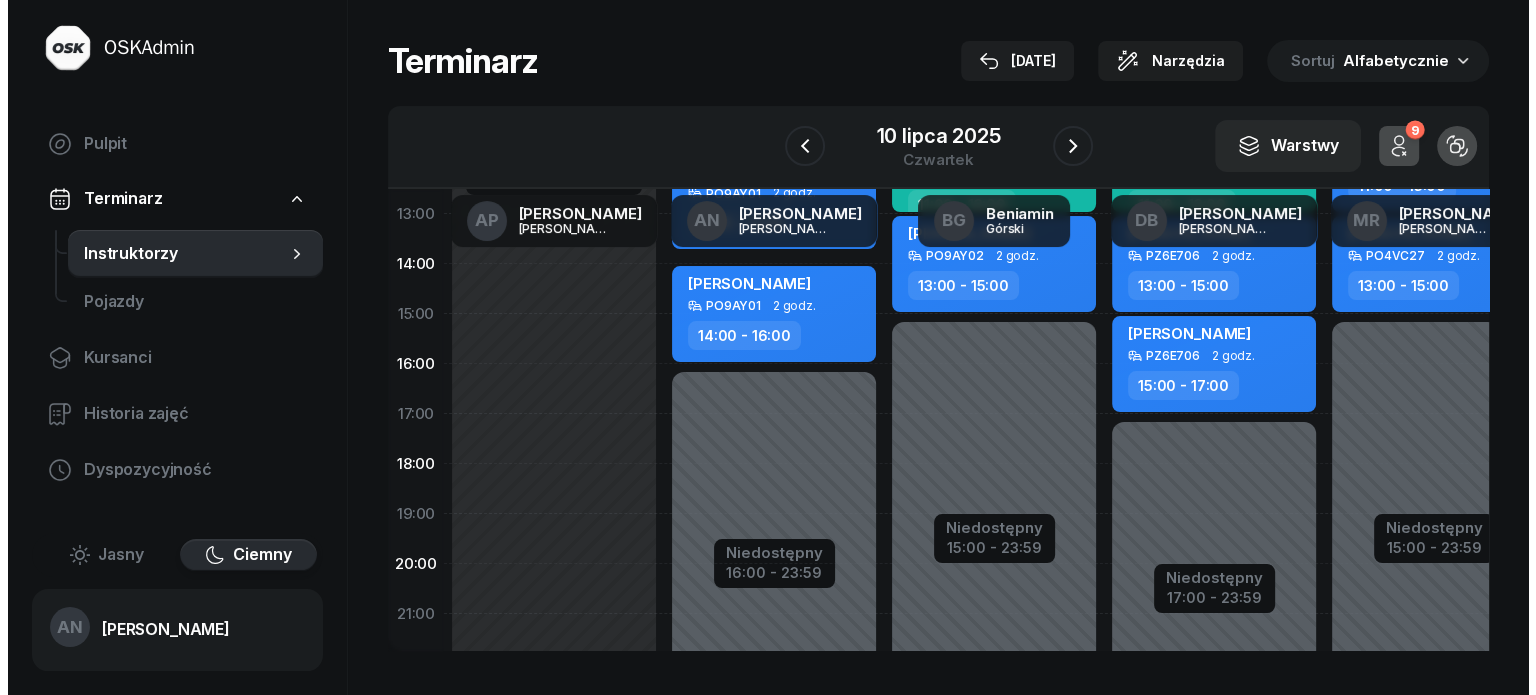 select on "18" 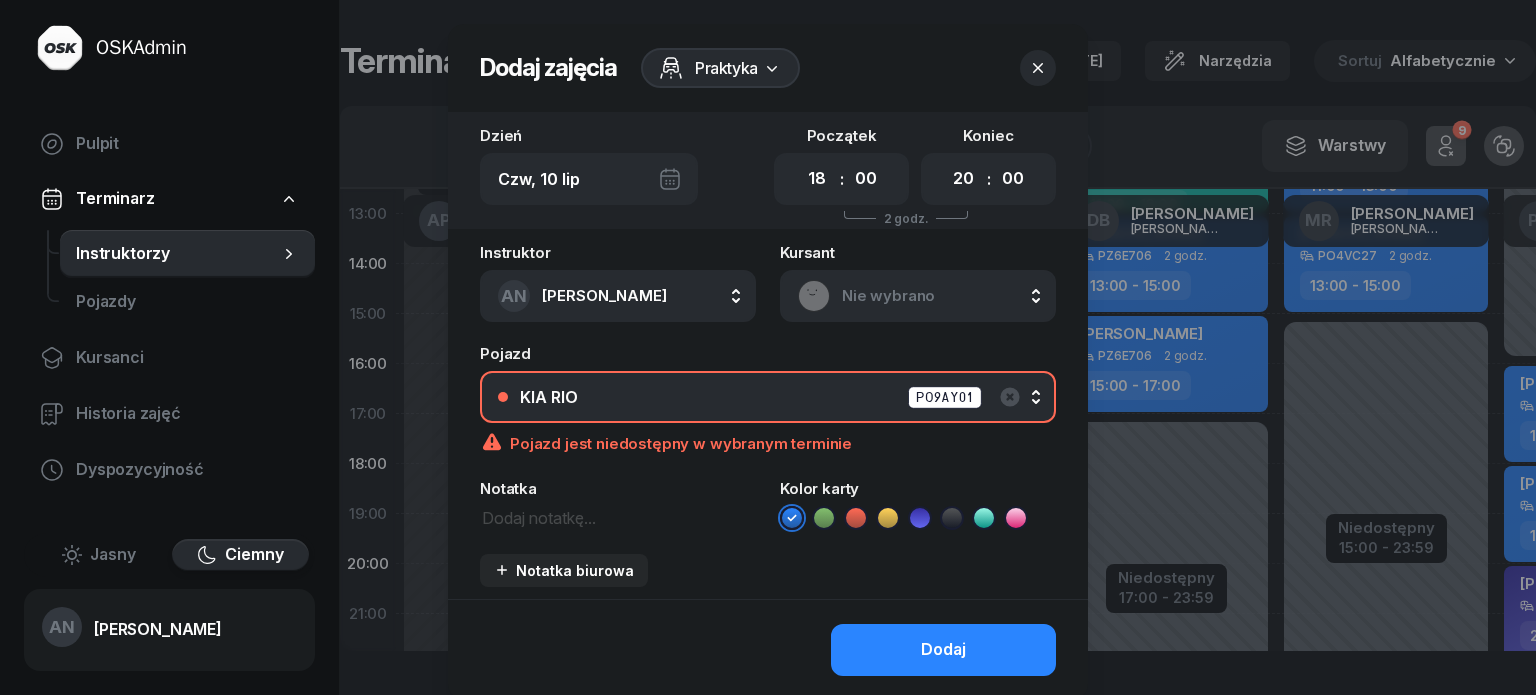 click on "KIA RIO PO9AY01" at bounding box center [779, 397] 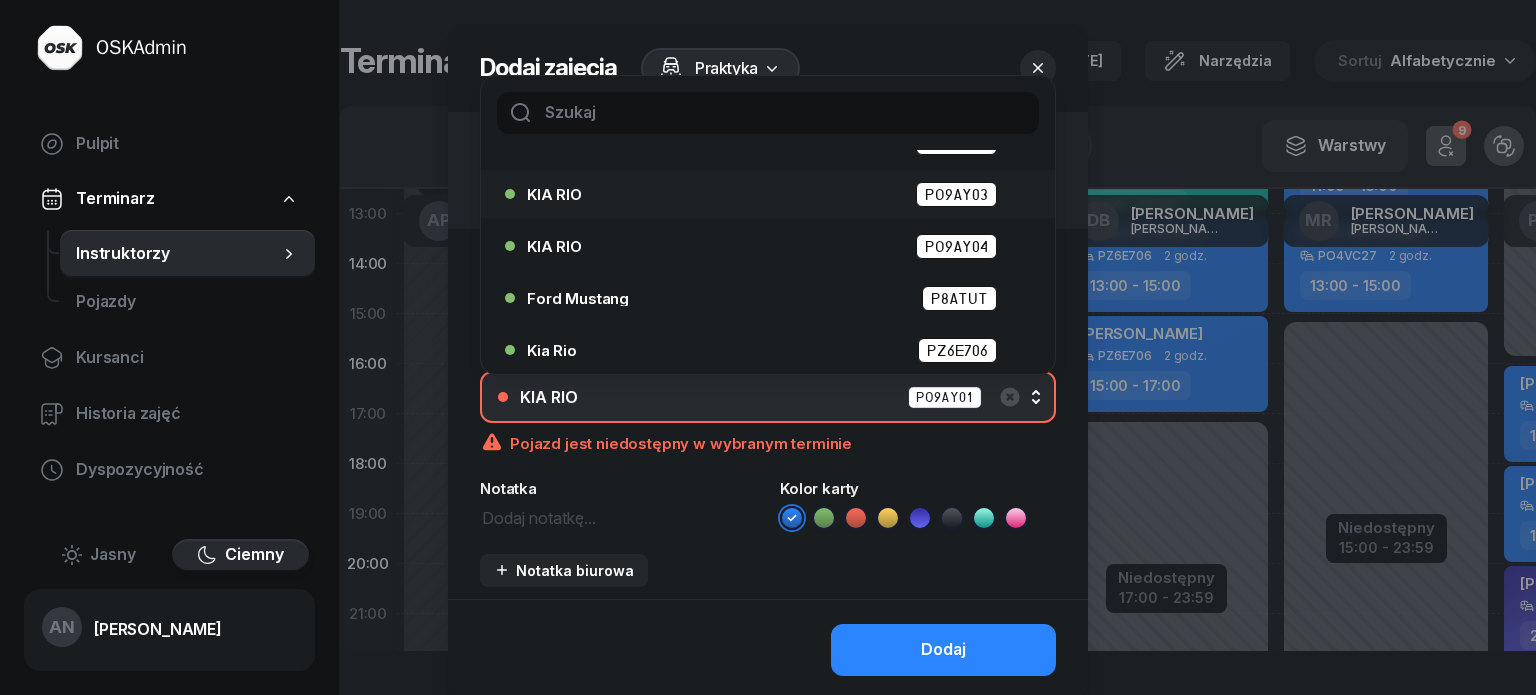 scroll, scrollTop: 200, scrollLeft: 0, axis: vertical 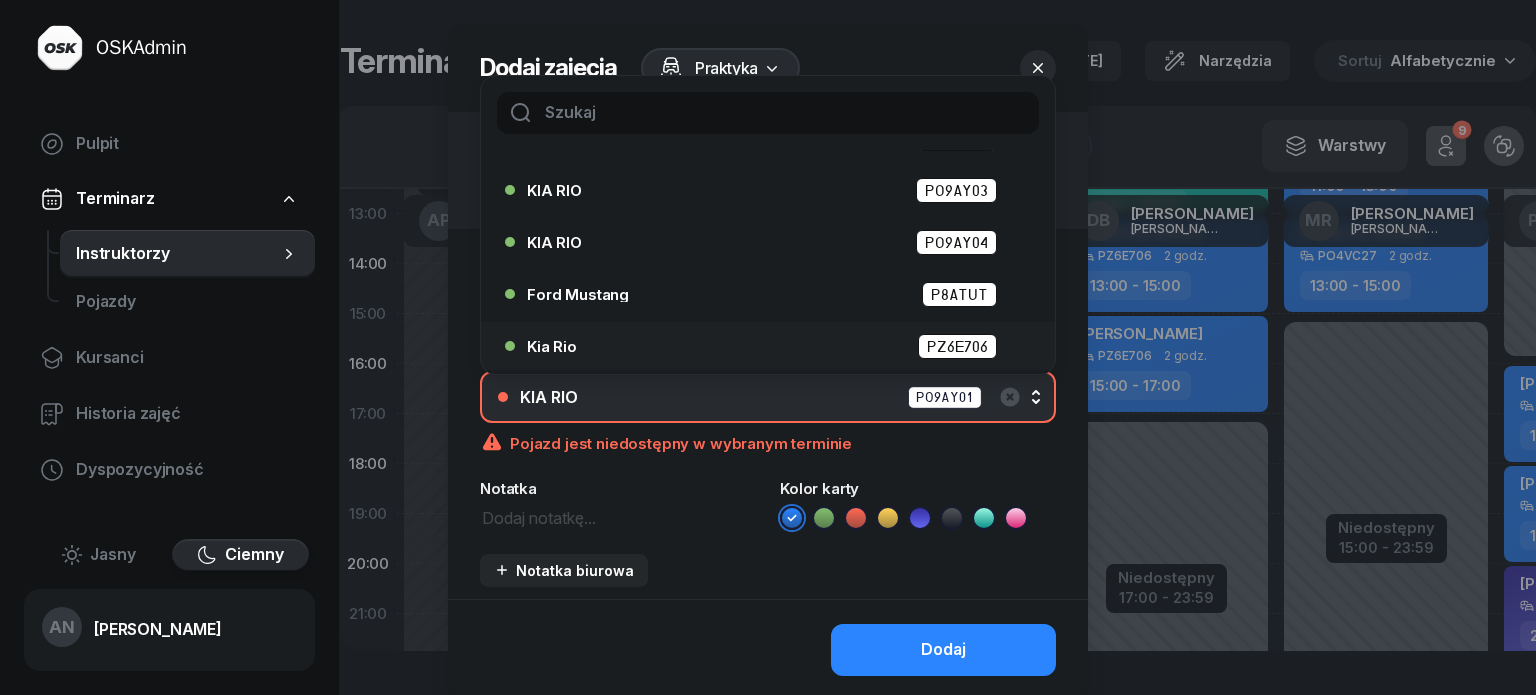 click on "Kia Rio PZ6E706" at bounding box center [773, 346] 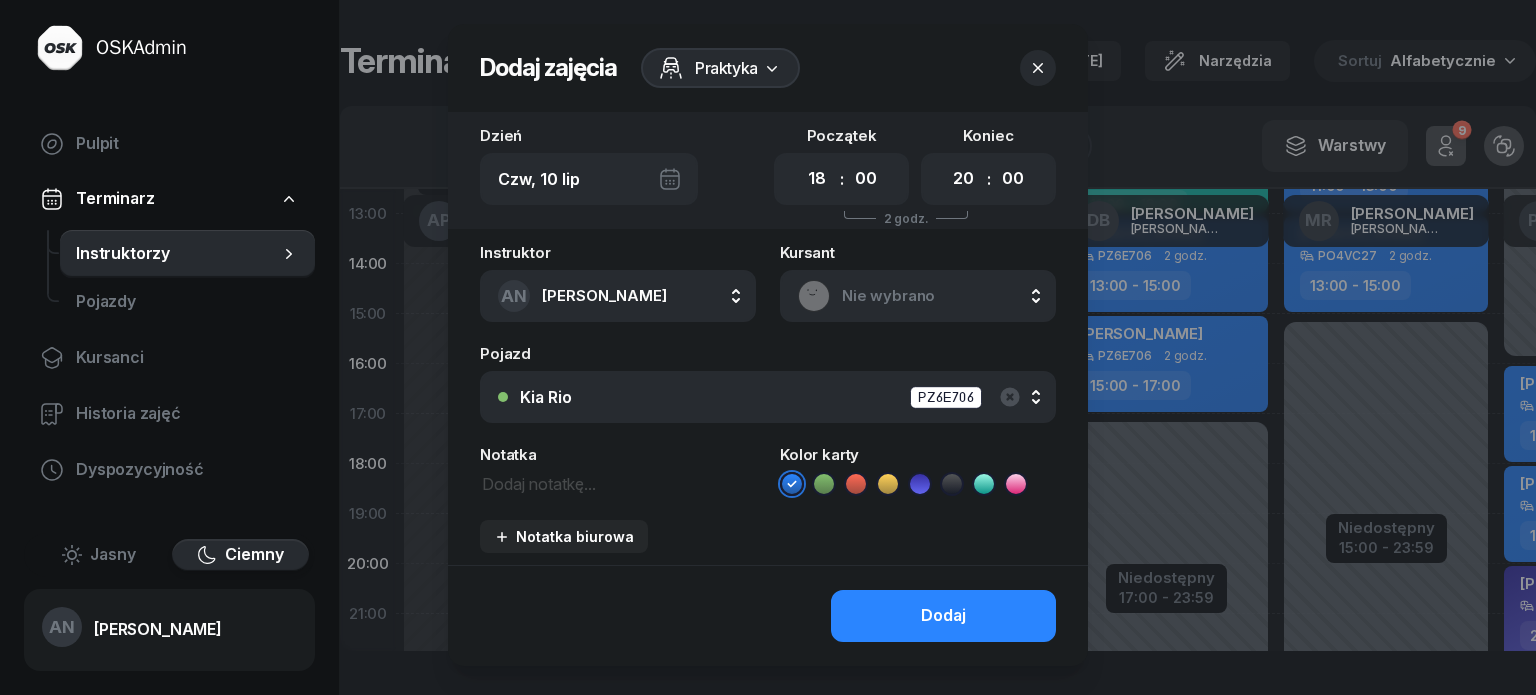 click on "Nie wybrano" at bounding box center [940, 296] 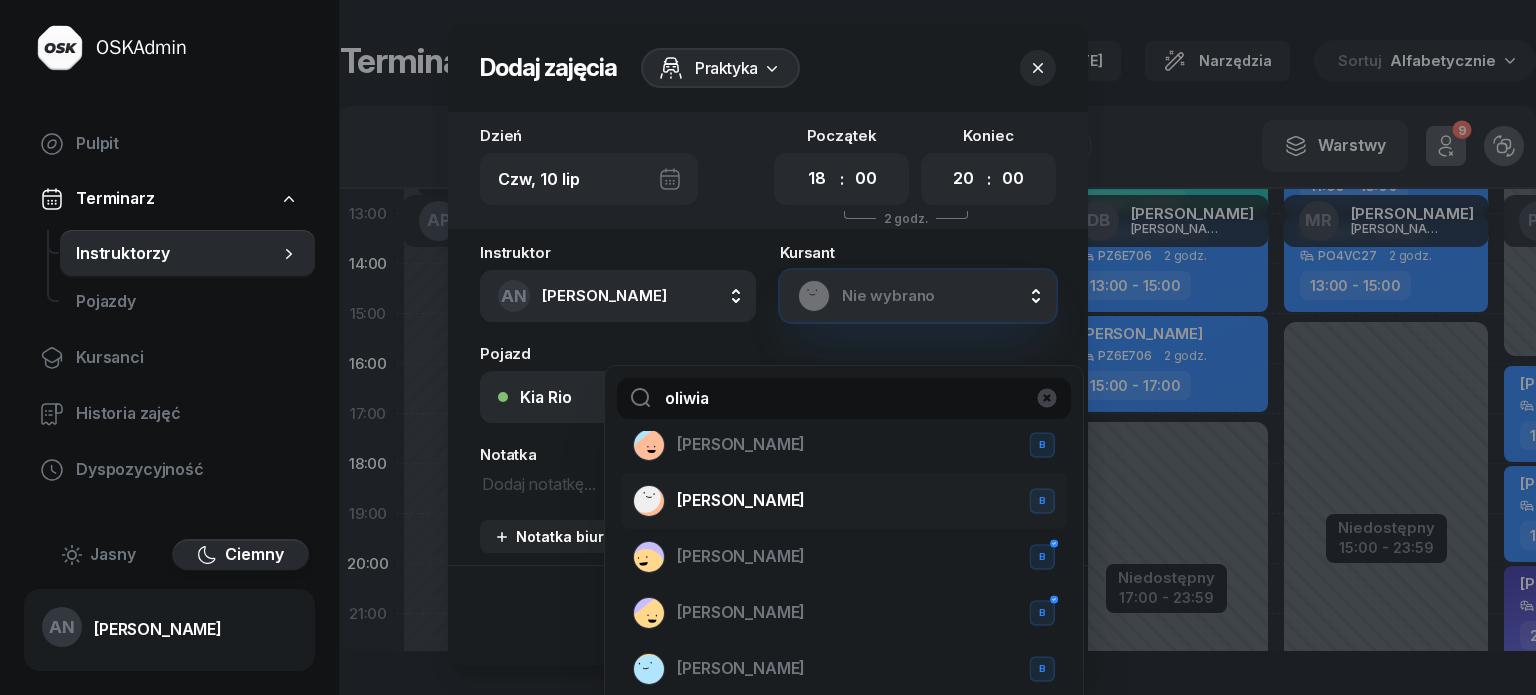 scroll, scrollTop: 100, scrollLeft: 0, axis: vertical 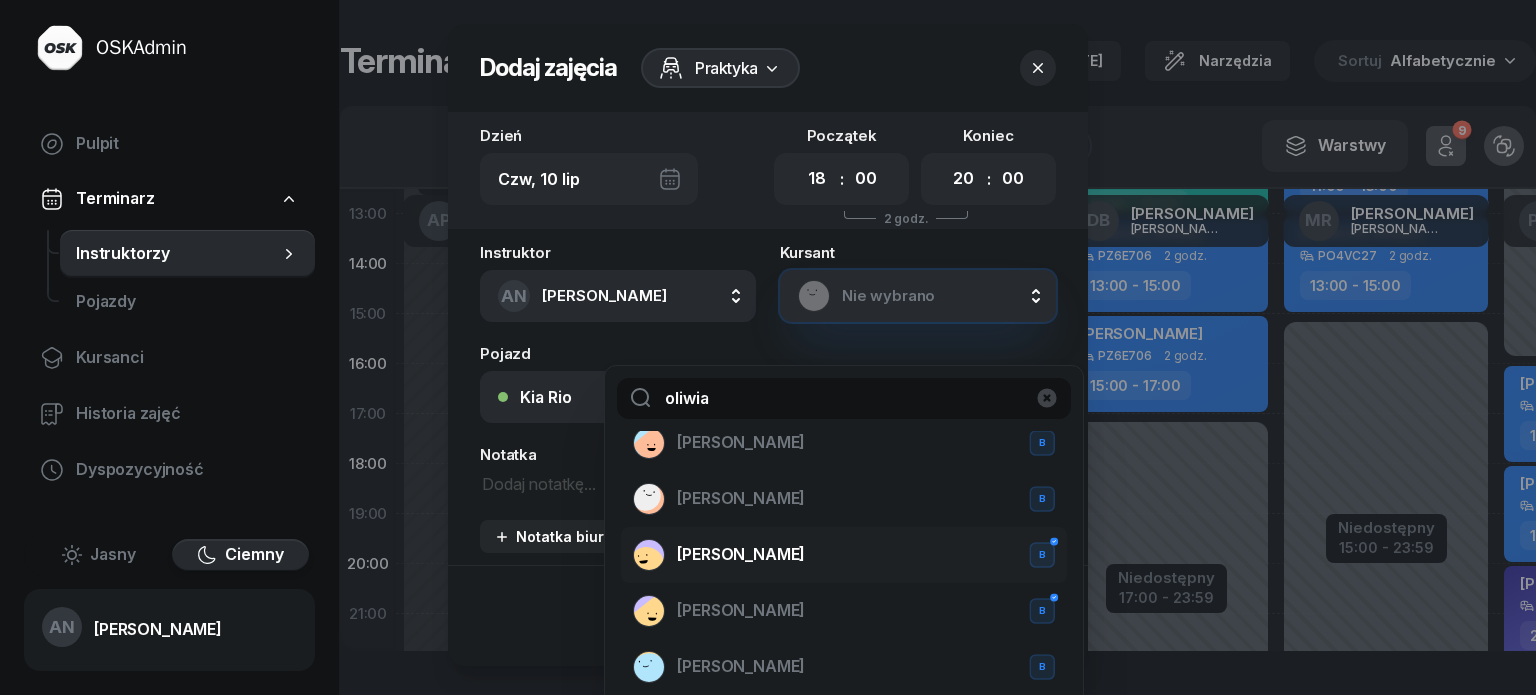 type on "oliwia" 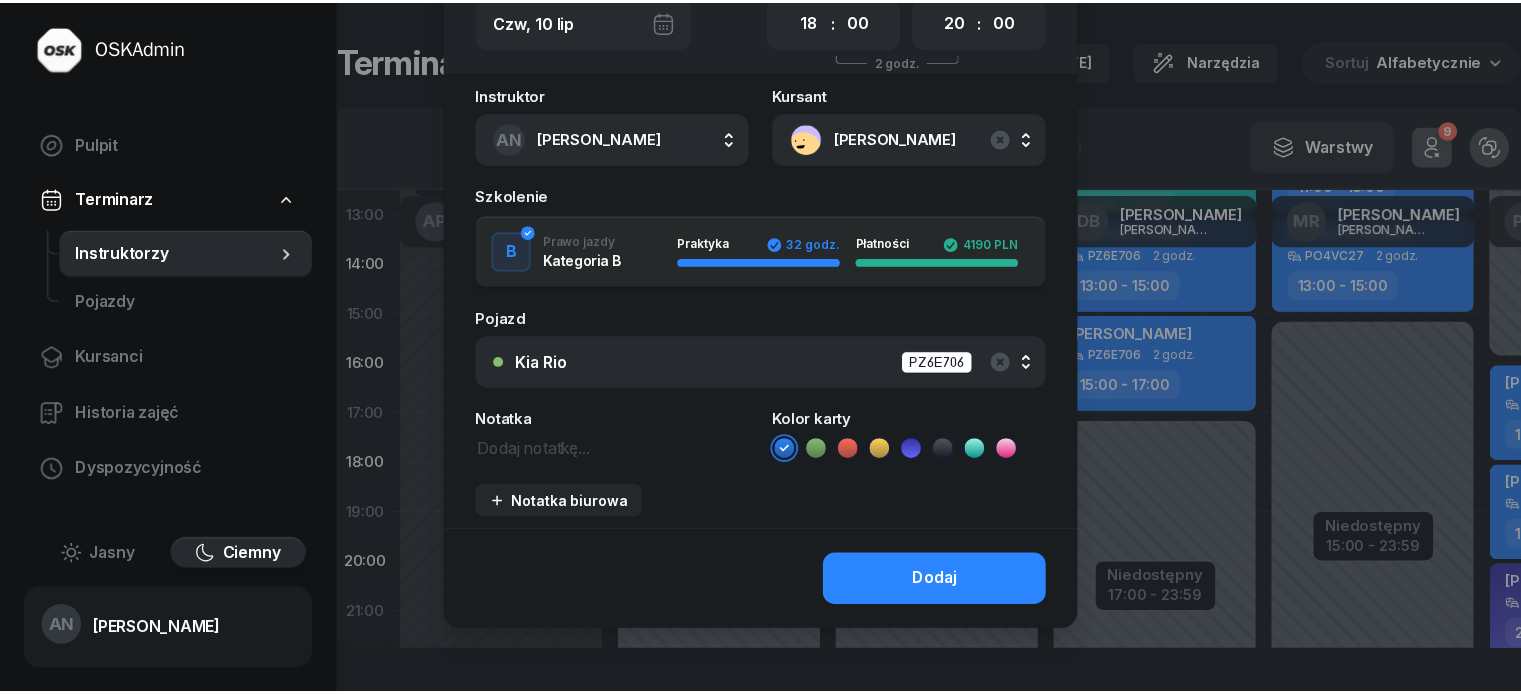 scroll, scrollTop: 200, scrollLeft: 0, axis: vertical 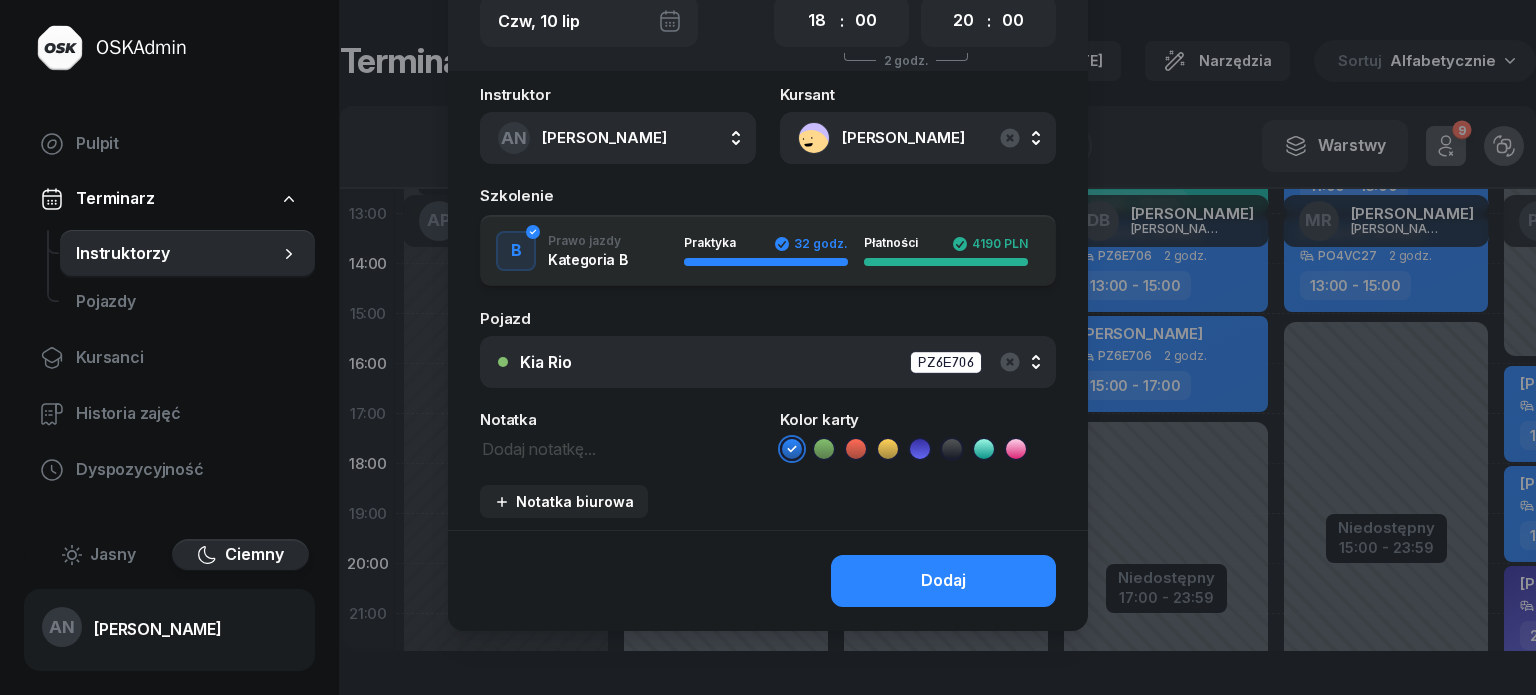 click 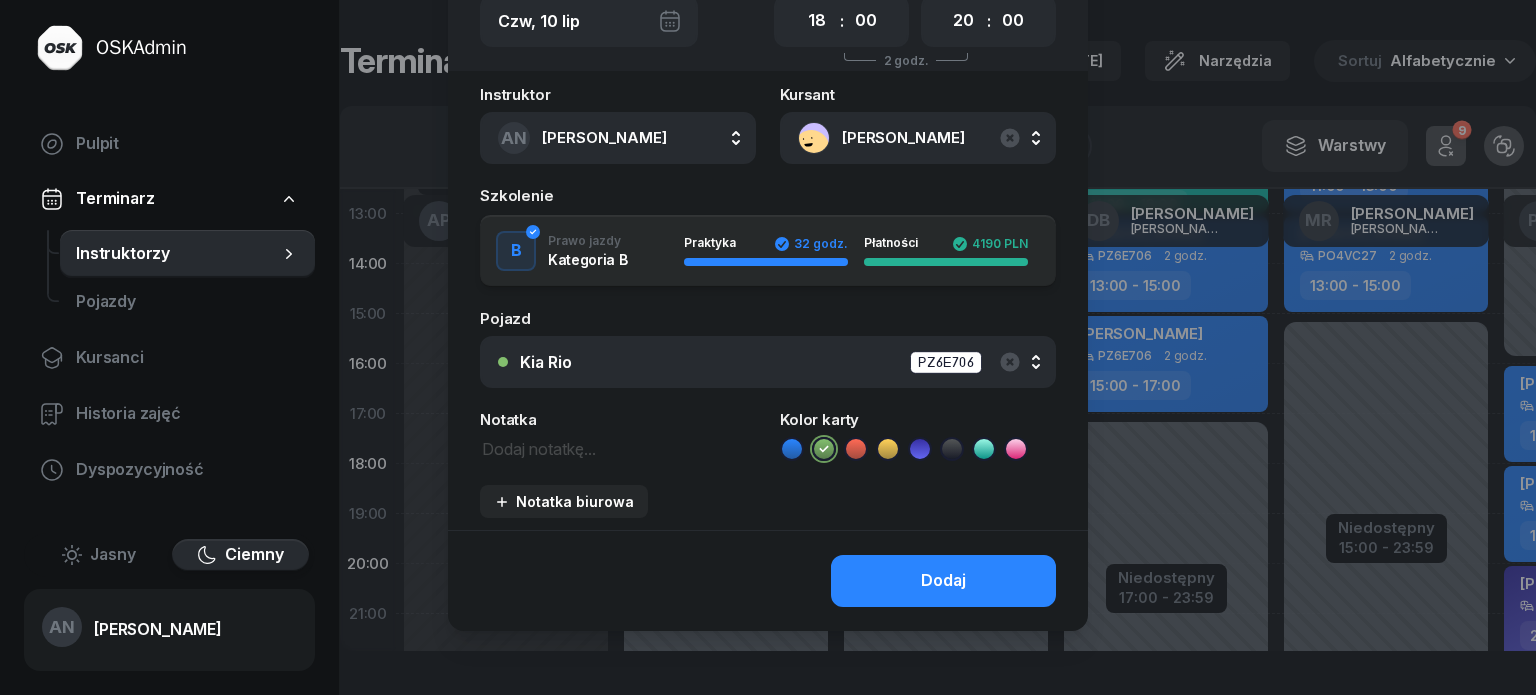 click at bounding box center [618, 448] 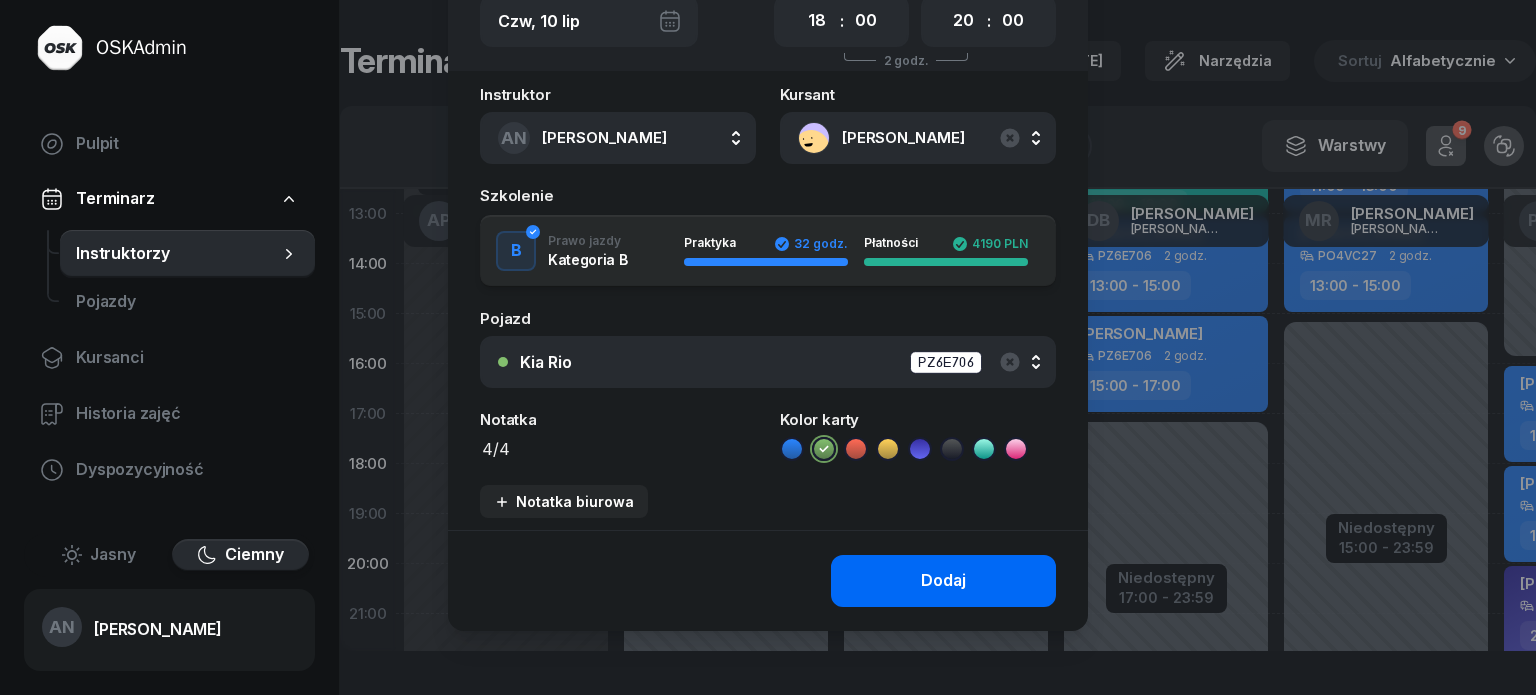 type on "4/4" 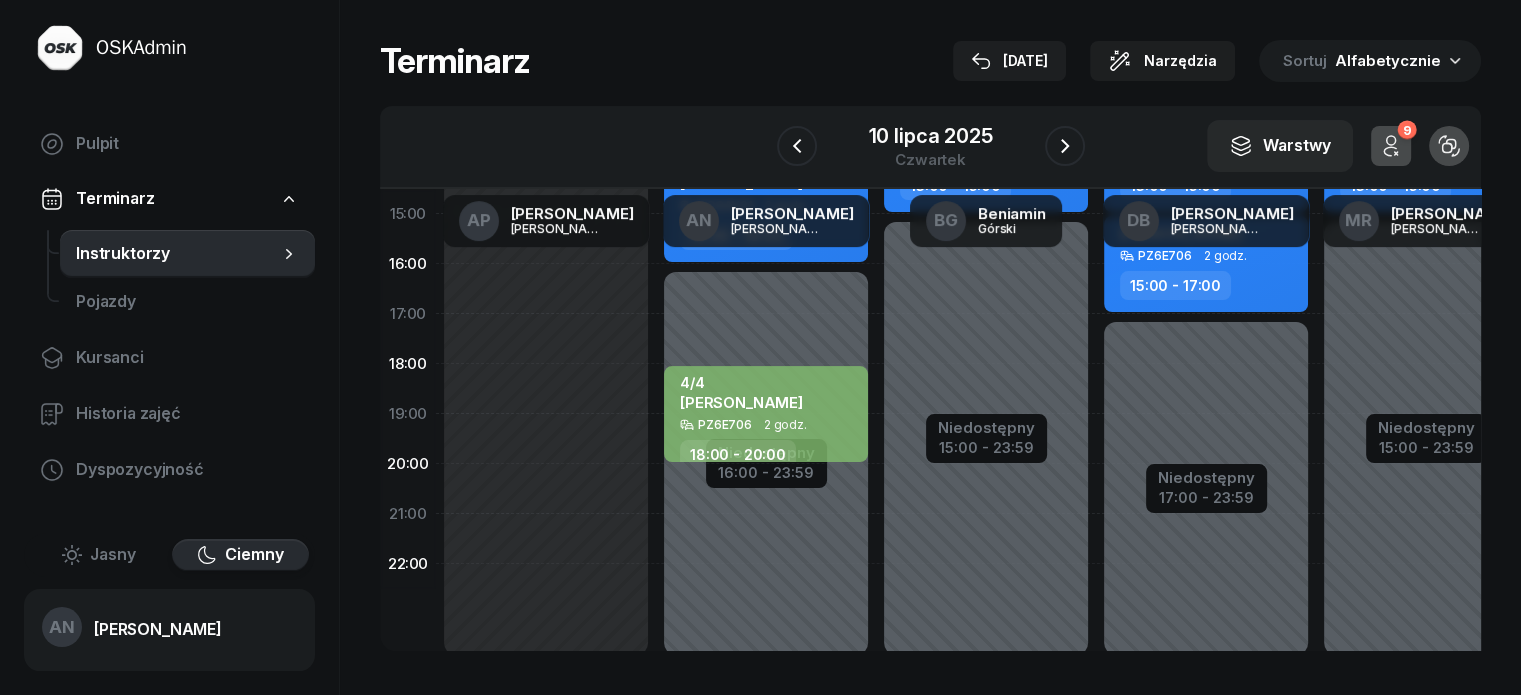 click on "Niedostępny 00:00 - 07:00 Niedostępny 16:00 - 23:59 my odwołaliśmy [PERSON_NAME]  PO9AY01 2 godz. 07:00 - 09:00 1 lekcja [PERSON_NAME]  PO9AY01 2 godz. 07:00 - 09:00 [PERSON_NAME]  PO9AY01 2 godz. 09:30 - 11:30 [PERSON_NAME]  PO9AY01 2 godz. 11:45 - 13:45 [PERSON_NAME]  PO9AY01 2 godz. 14:00 - 16:00 [DATE] [PERSON_NAME]  PZ6E706 2 godz. 18:00 - 20:00" 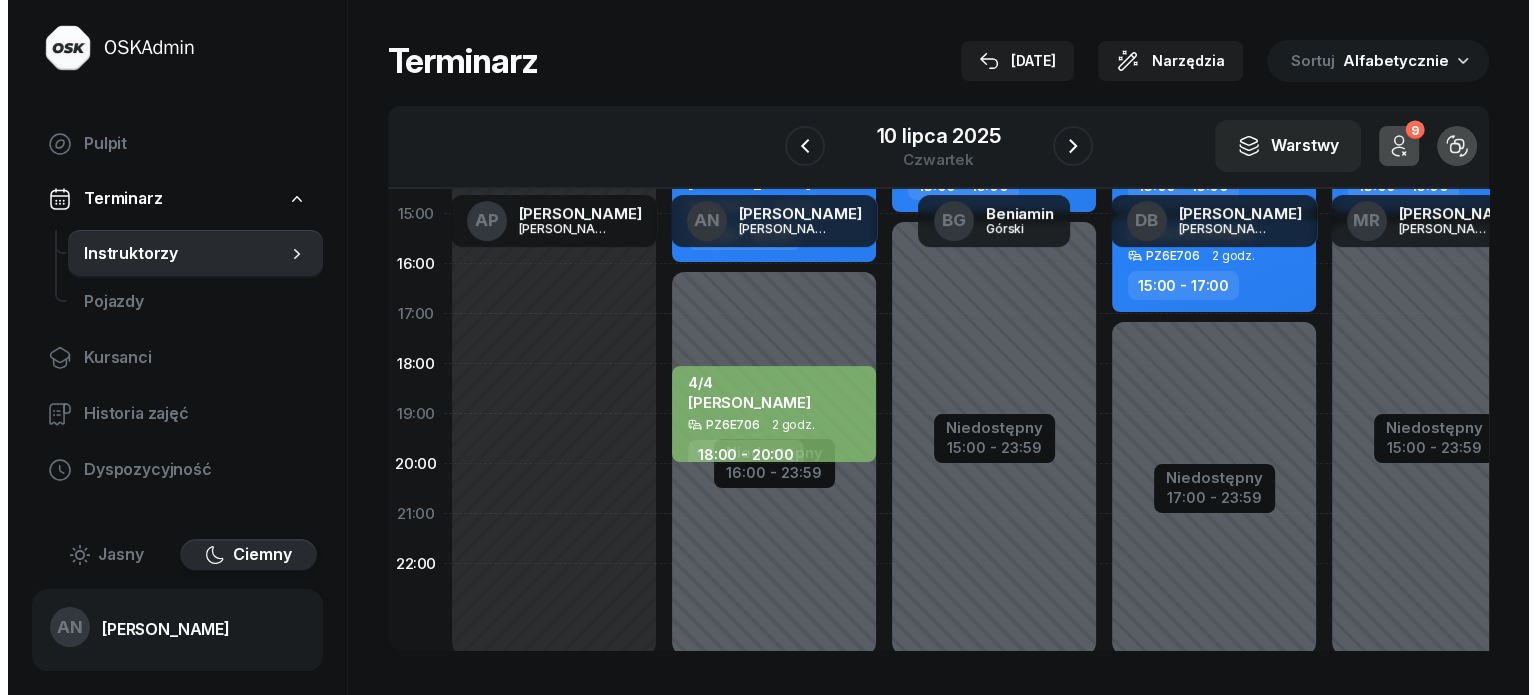 scroll, scrollTop: 500, scrollLeft: 0, axis: vertical 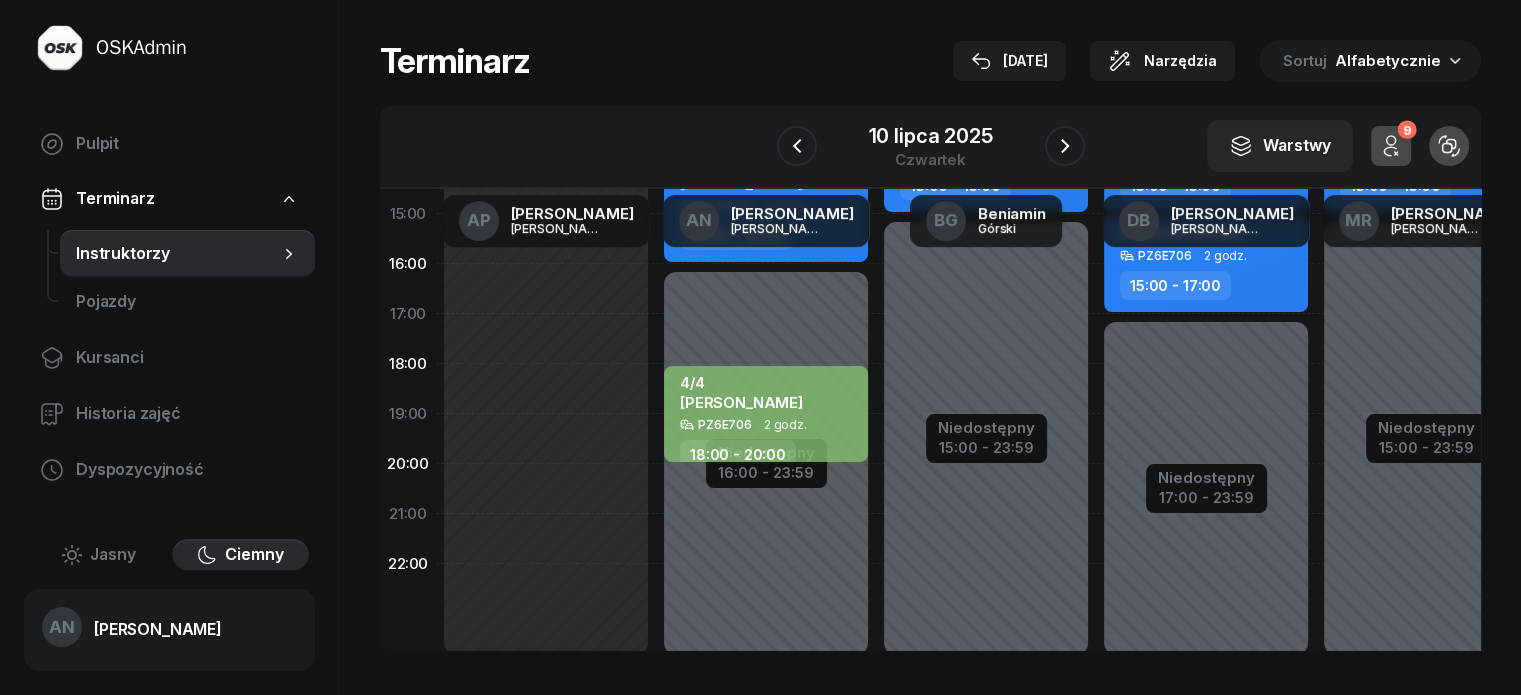 select on "20" 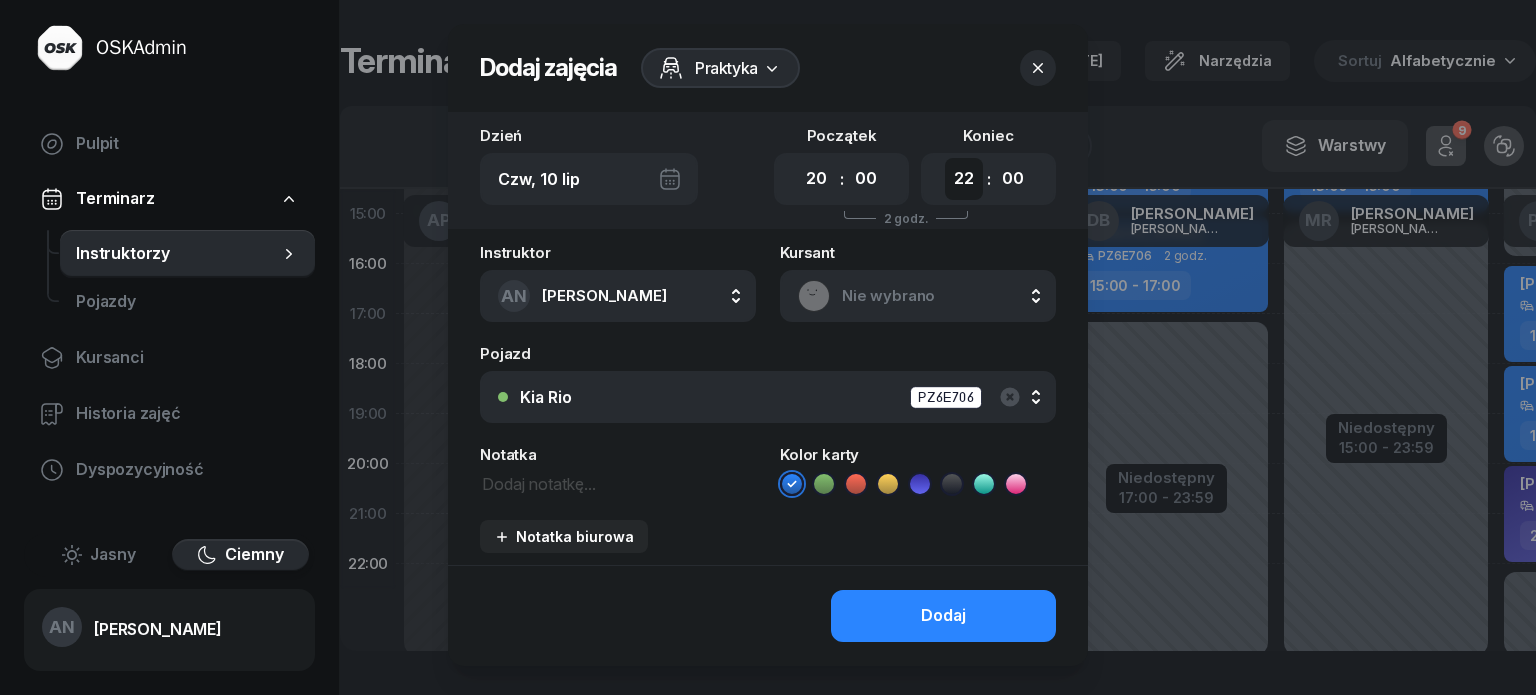 click on "00 01 02 03 04 05 06 07 08 09 10 11 12 13 14 15 16 17 18 19 20 21 22 23" at bounding box center [964, 179] 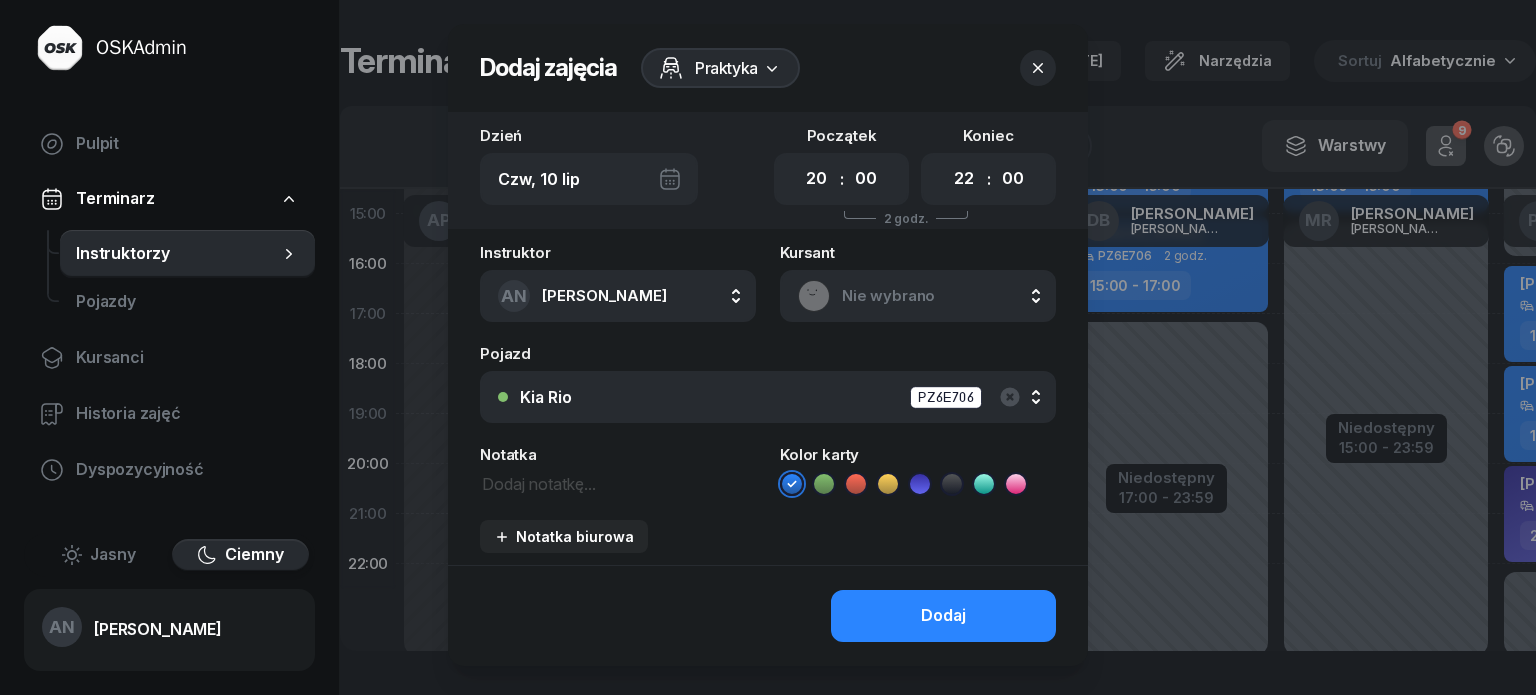 select on "21" 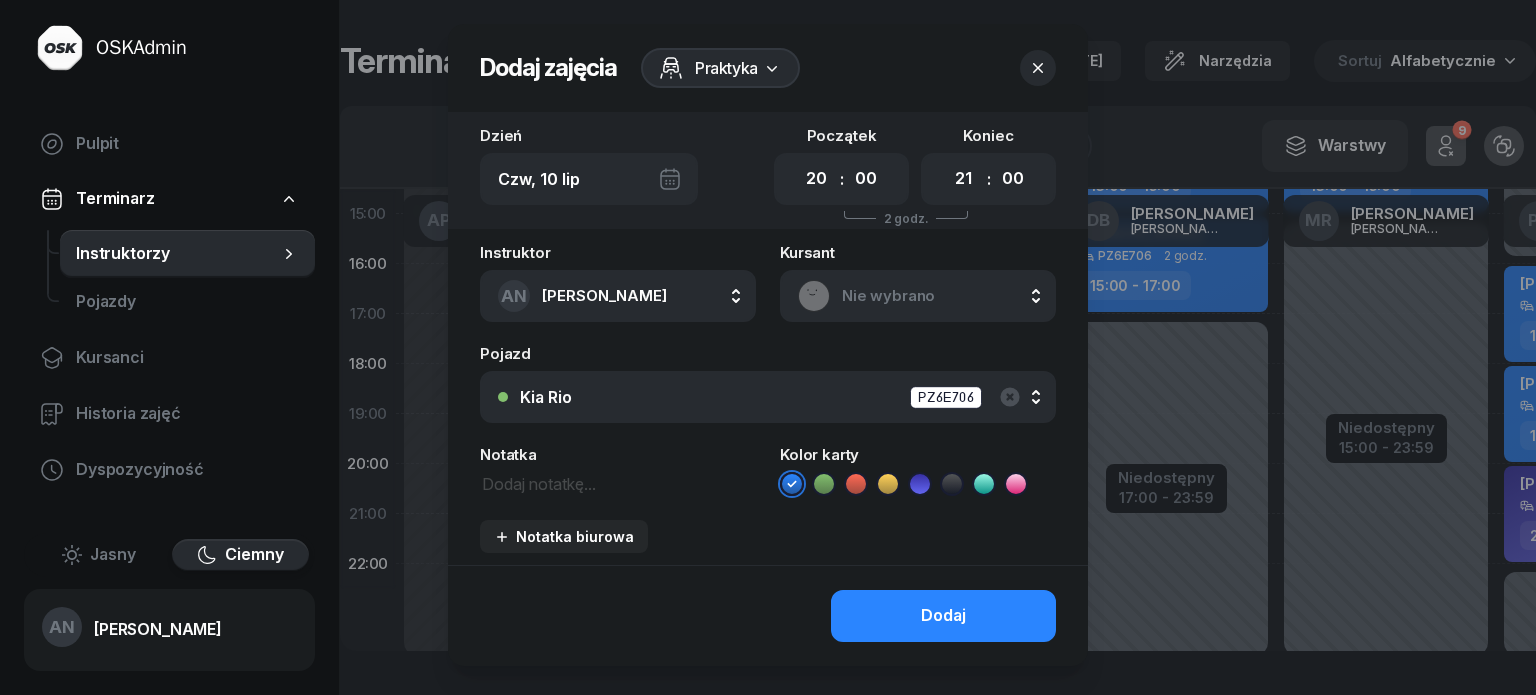 click on "00 01 02 03 04 05 06 07 08 09 10 11 12 13 14 15 16 17 18 19 20 21 22 23" at bounding box center (964, 179) 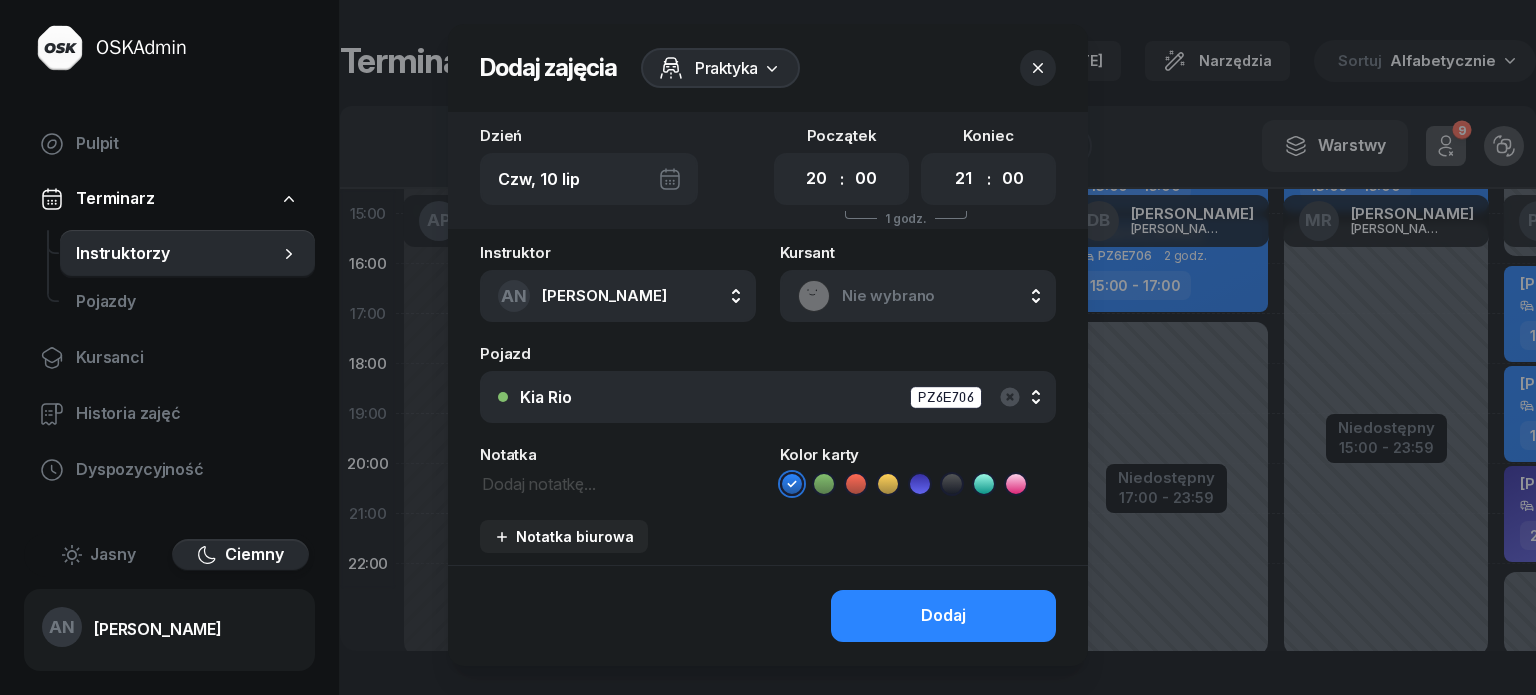 click on "Nie wybrano" at bounding box center [940, 296] 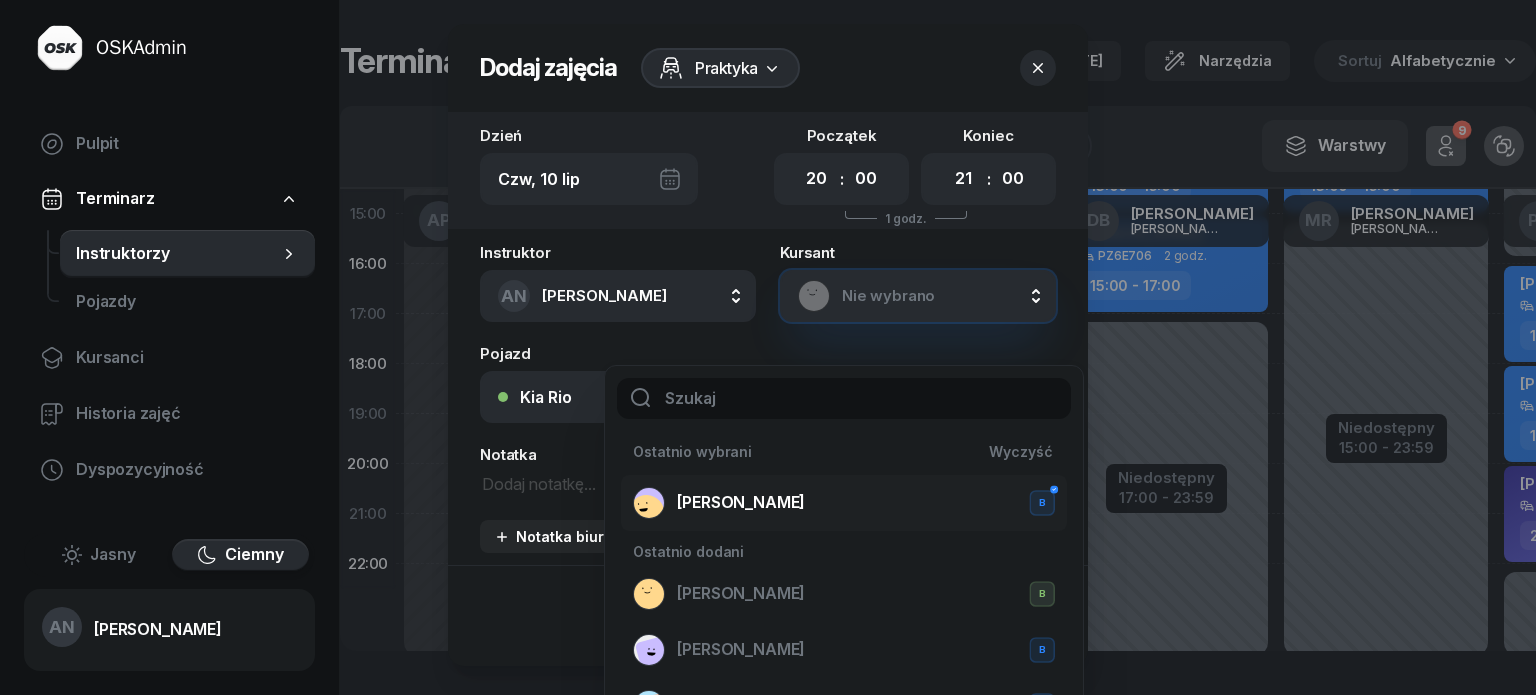 click on "[PERSON_NAME]" at bounding box center [741, 503] 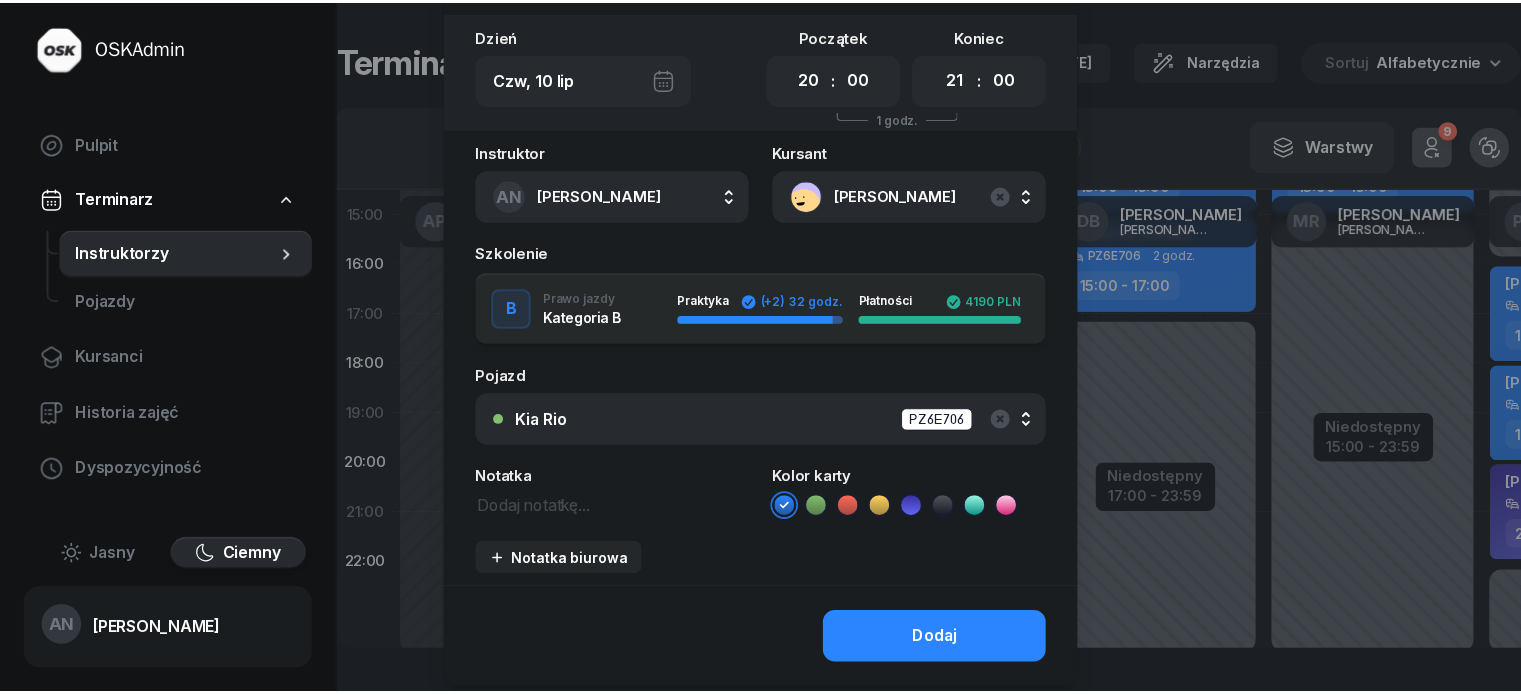 scroll, scrollTop: 200, scrollLeft: 0, axis: vertical 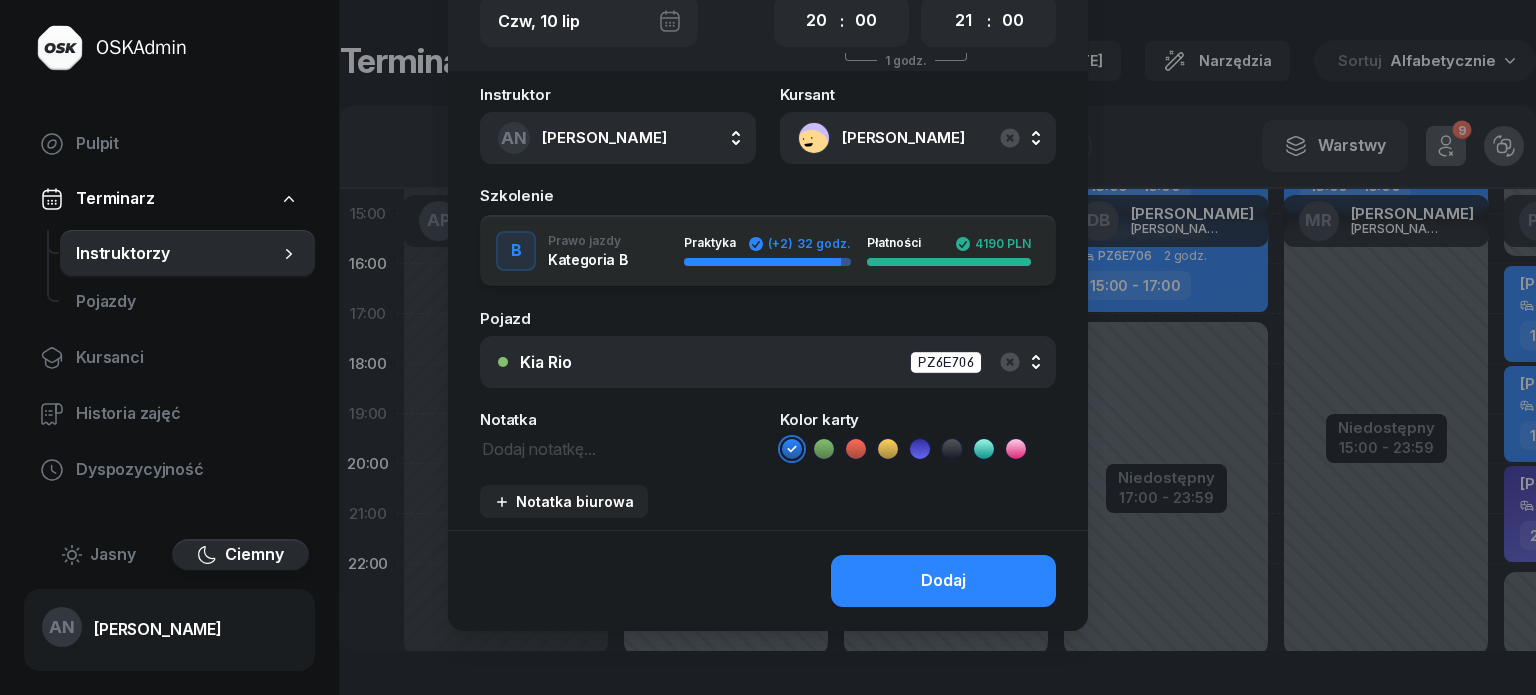click at bounding box center (618, 448) 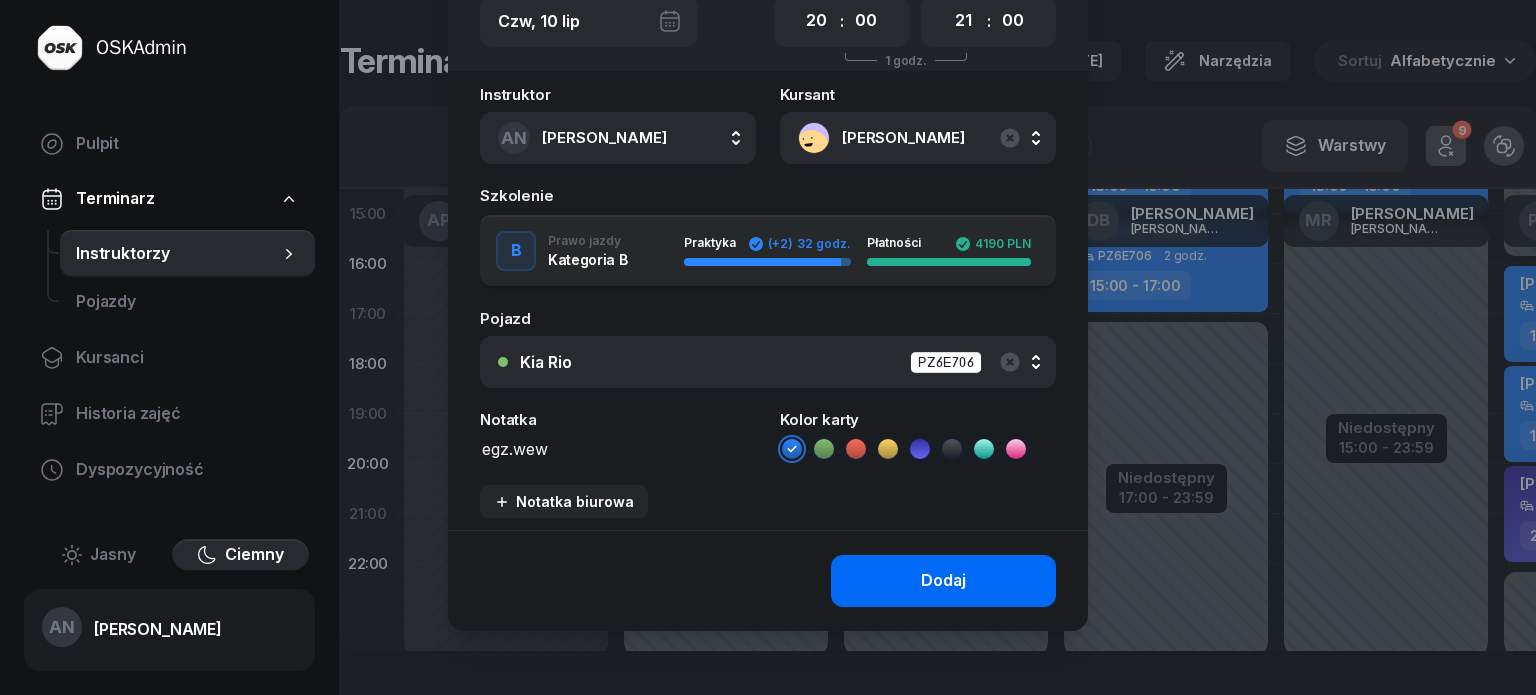 type on "egz.wew" 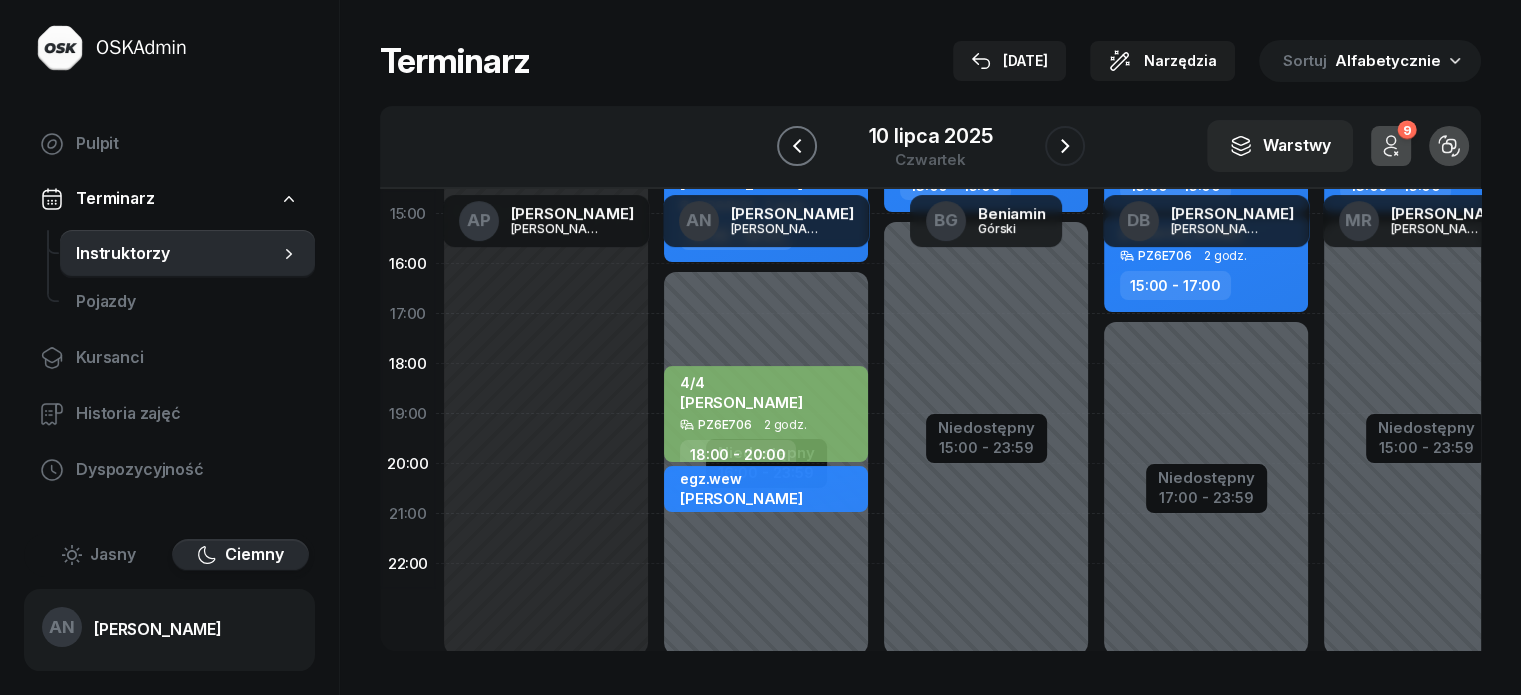 click at bounding box center (797, 146) 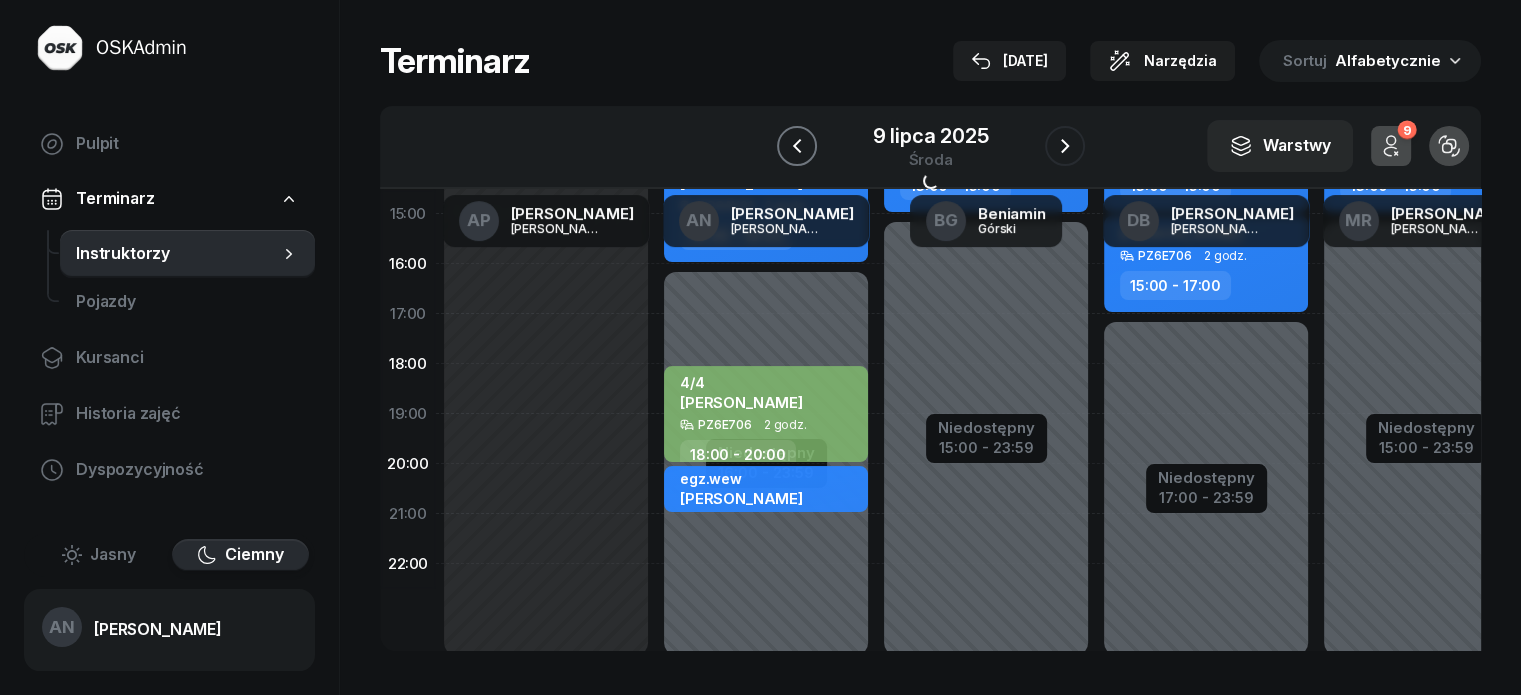 click at bounding box center (797, 146) 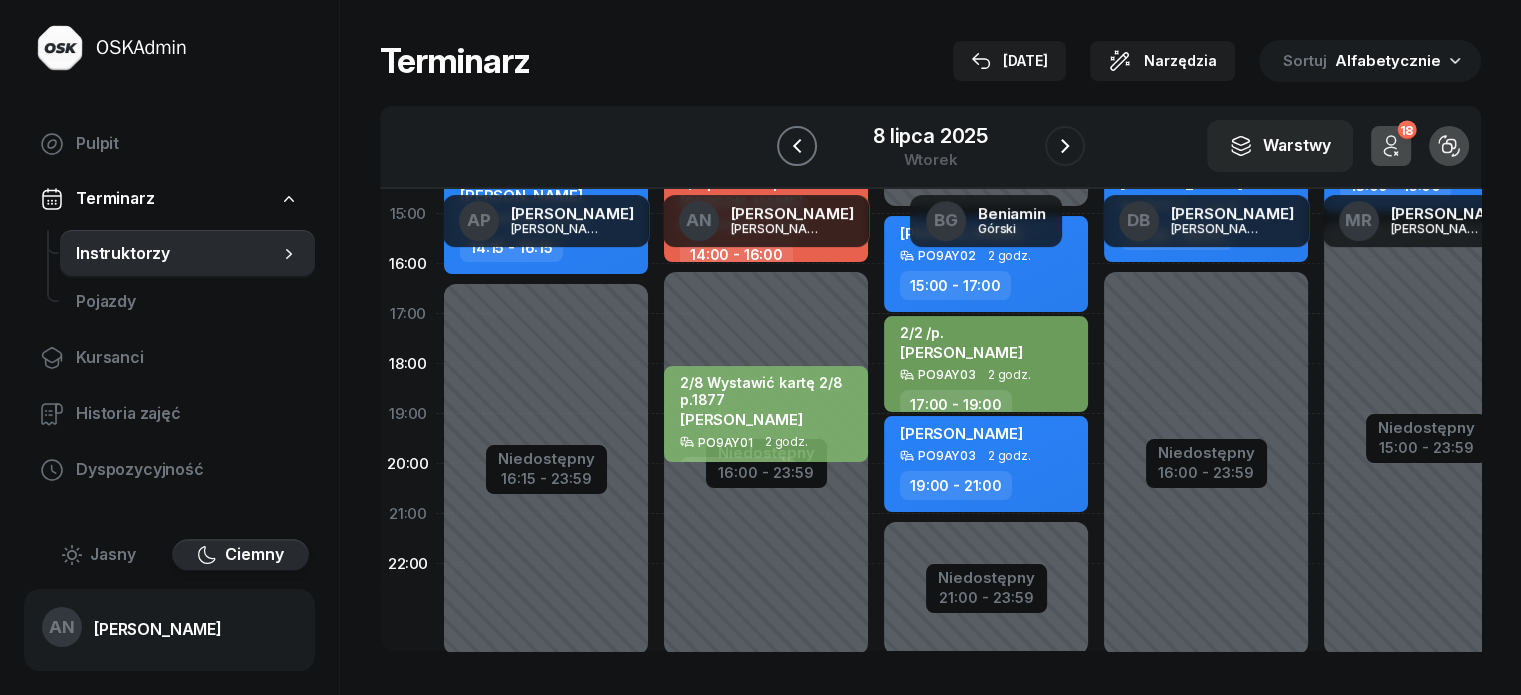 click at bounding box center (797, 146) 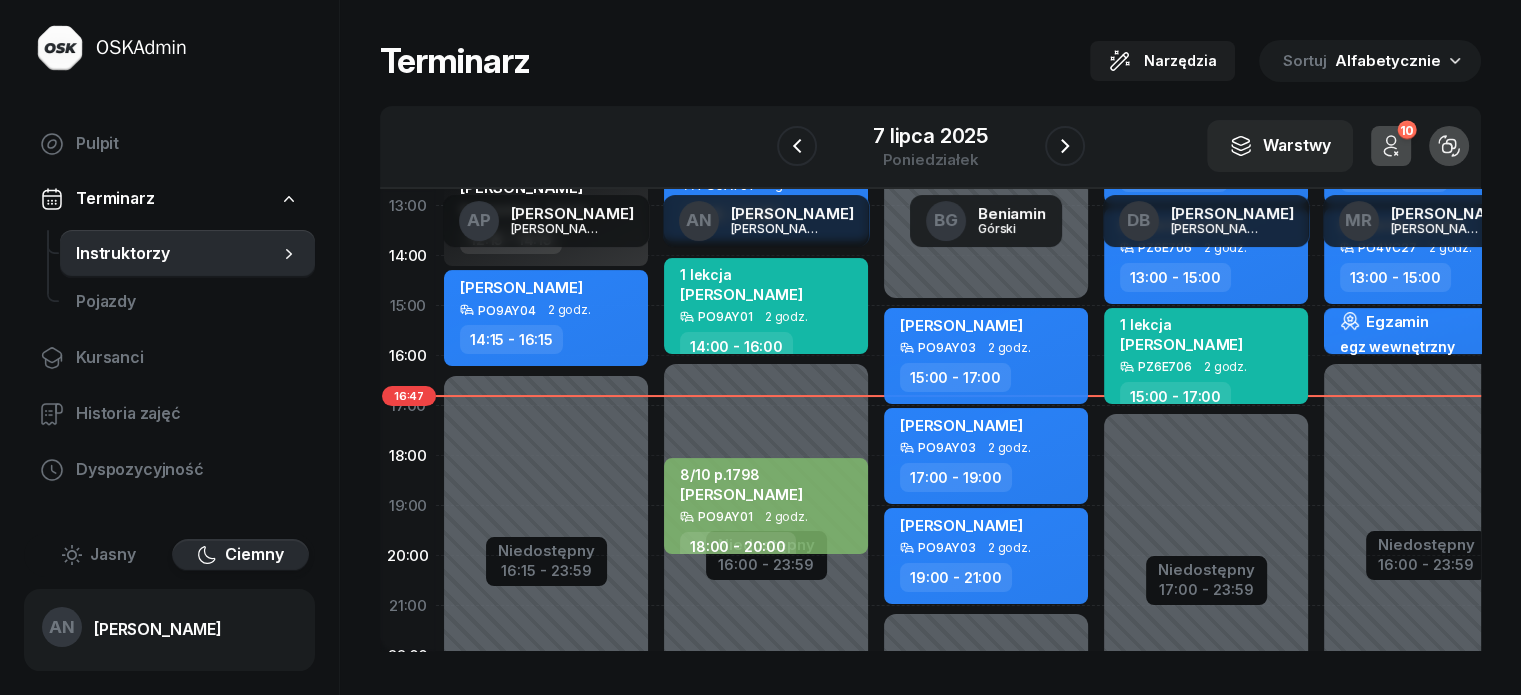 scroll, scrollTop: 365, scrollLeft: 0, axis: vertical 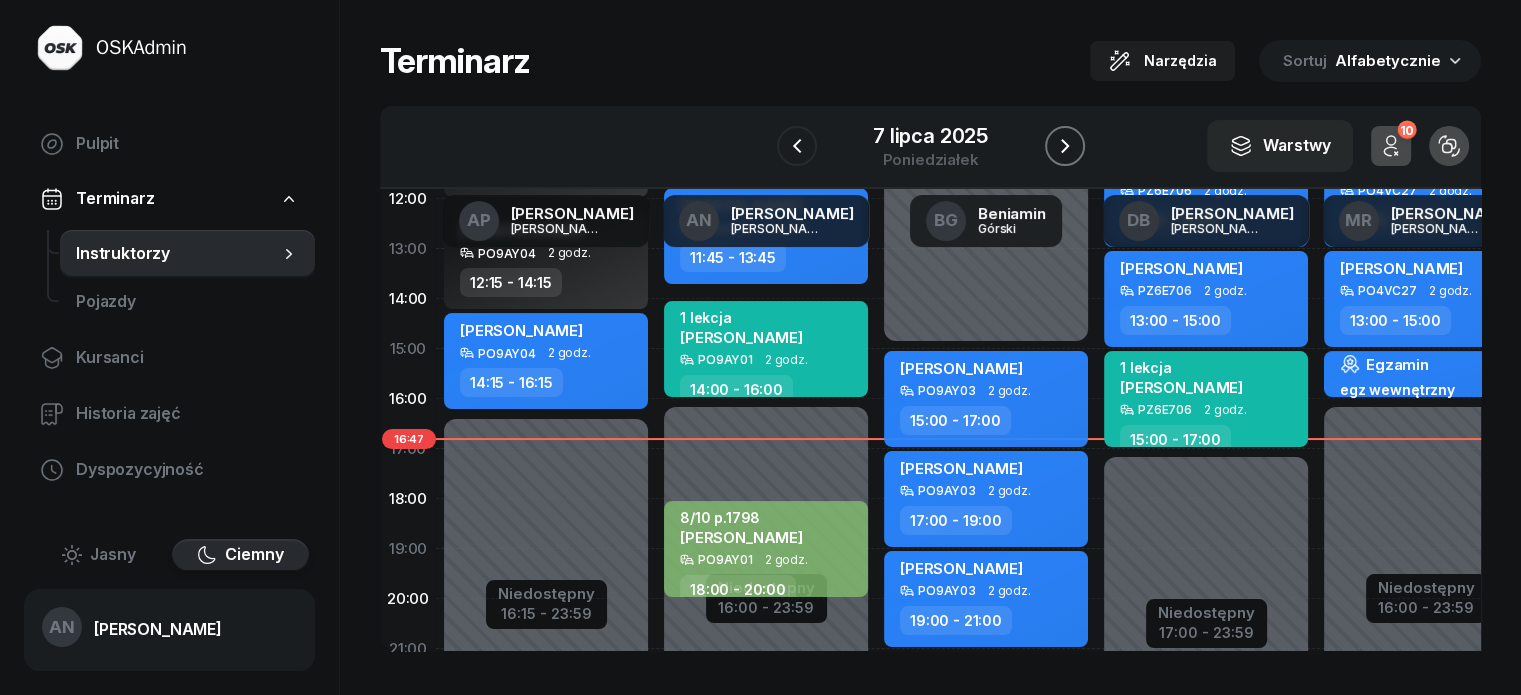click at bounding box center (1065, 146) 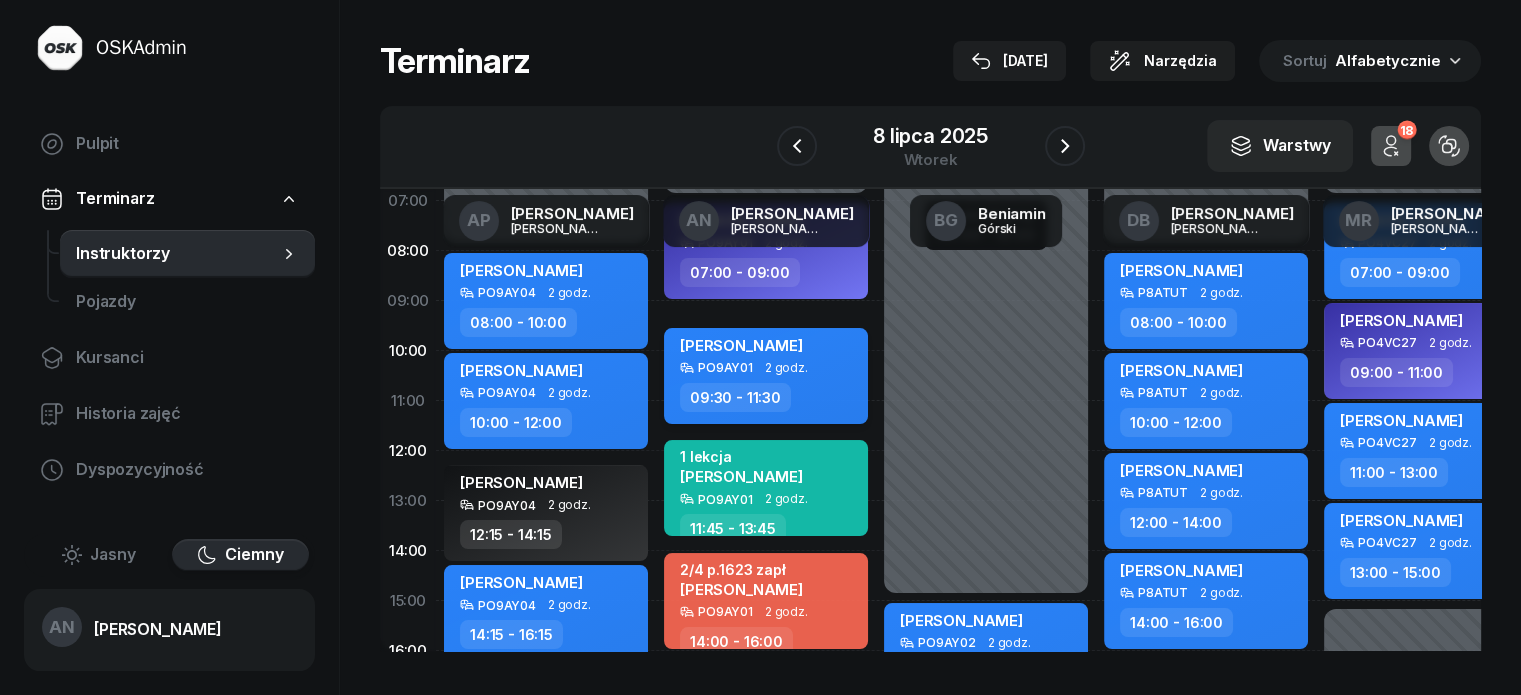 scroll, scrollTop: 0, scrollLeft: 0, axis: both 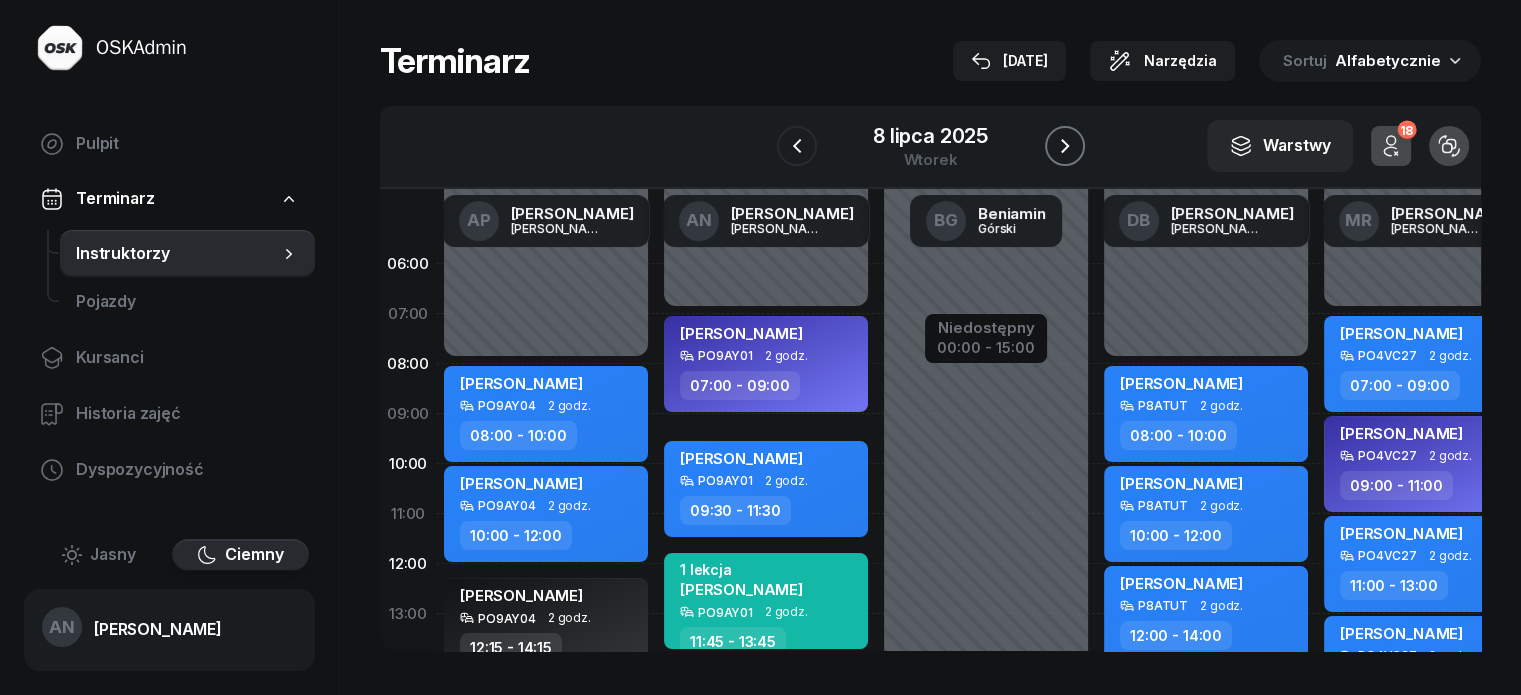 click 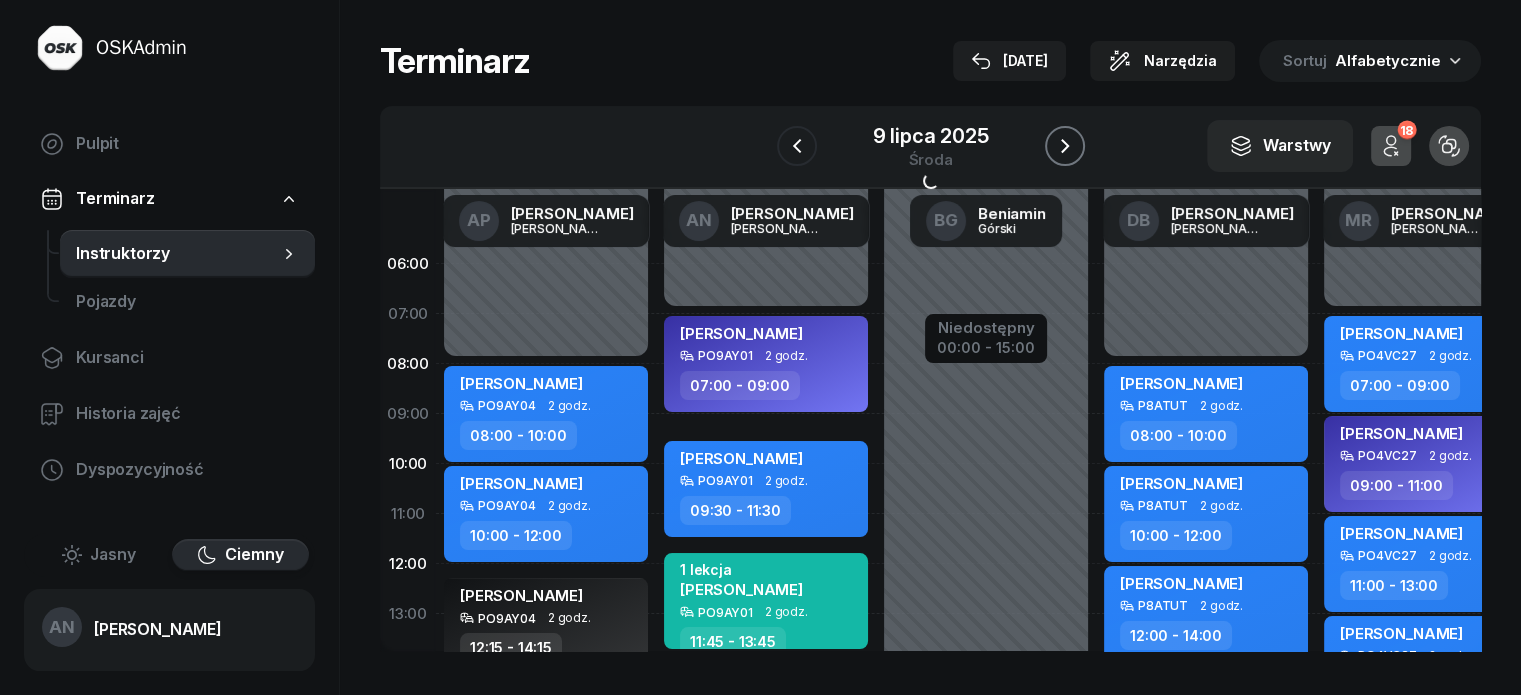 click 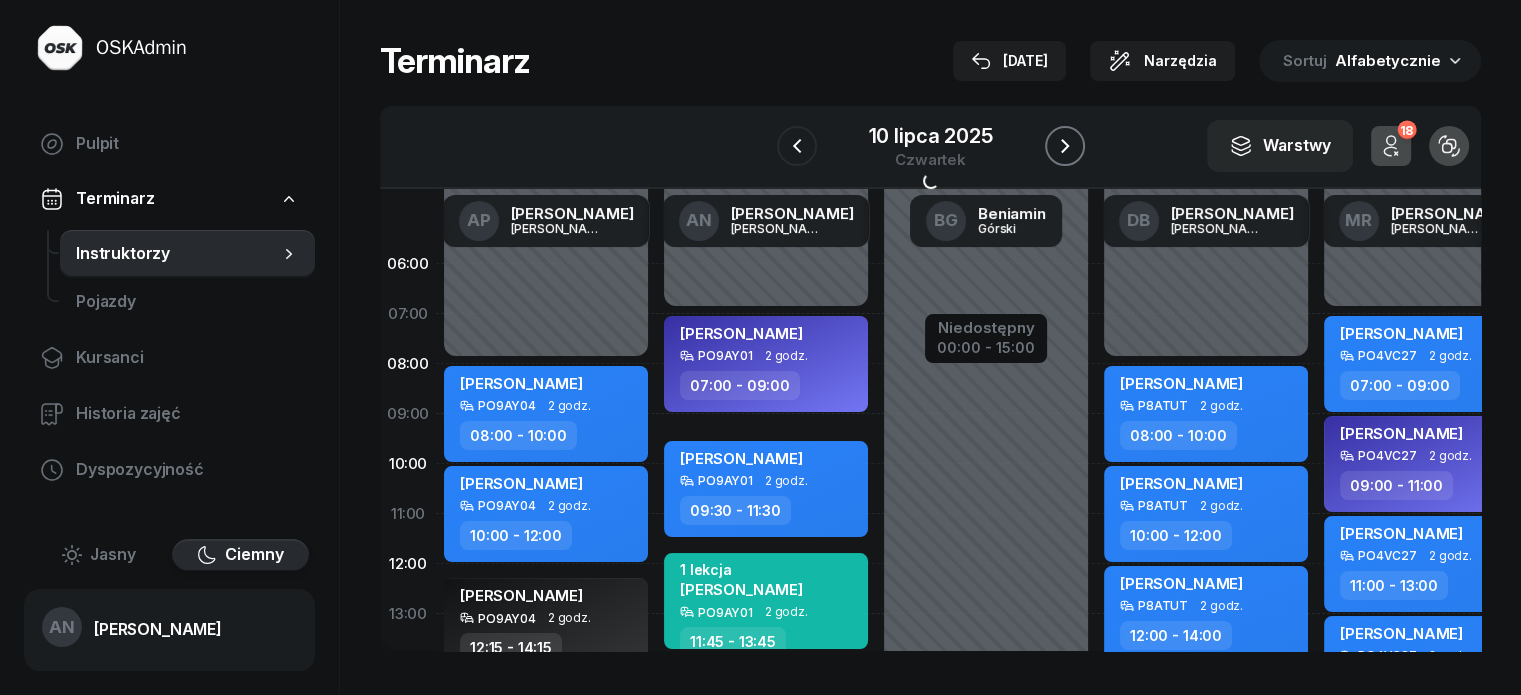 click 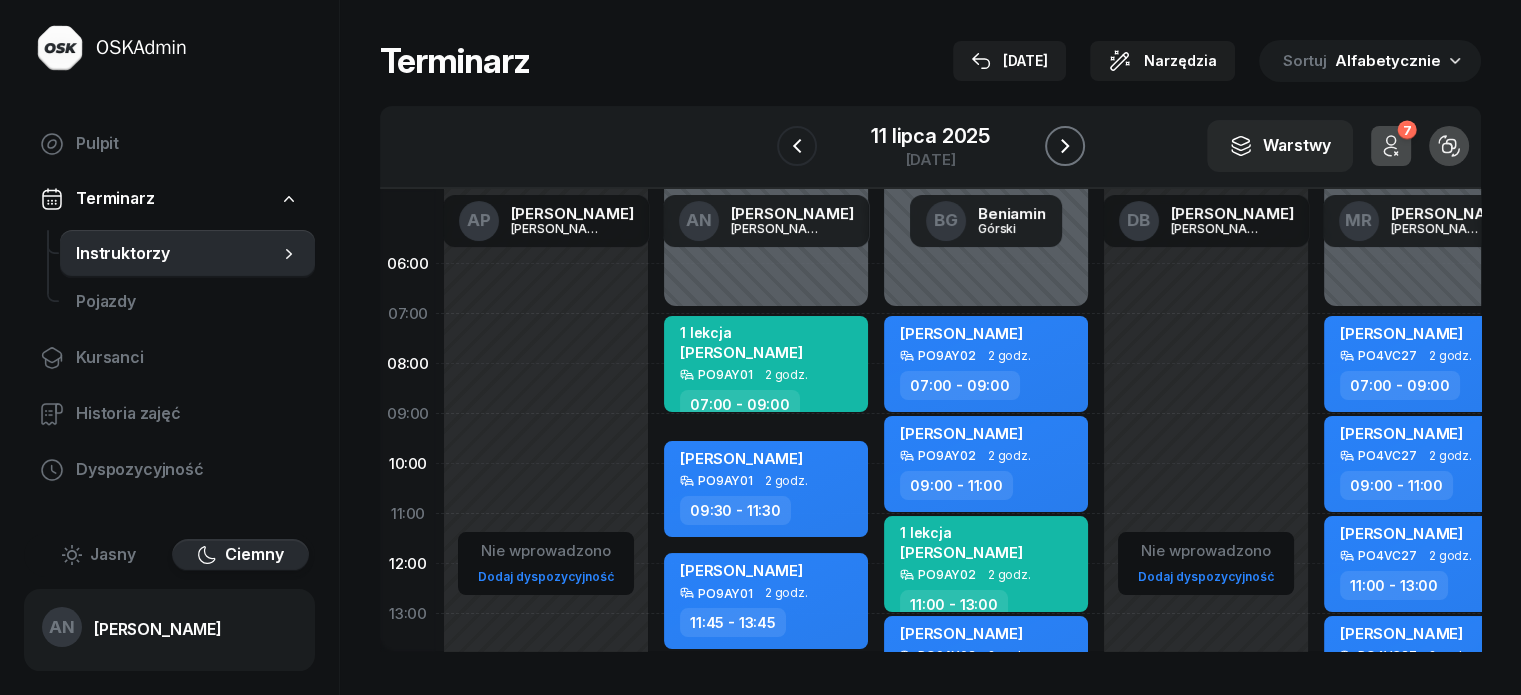 click 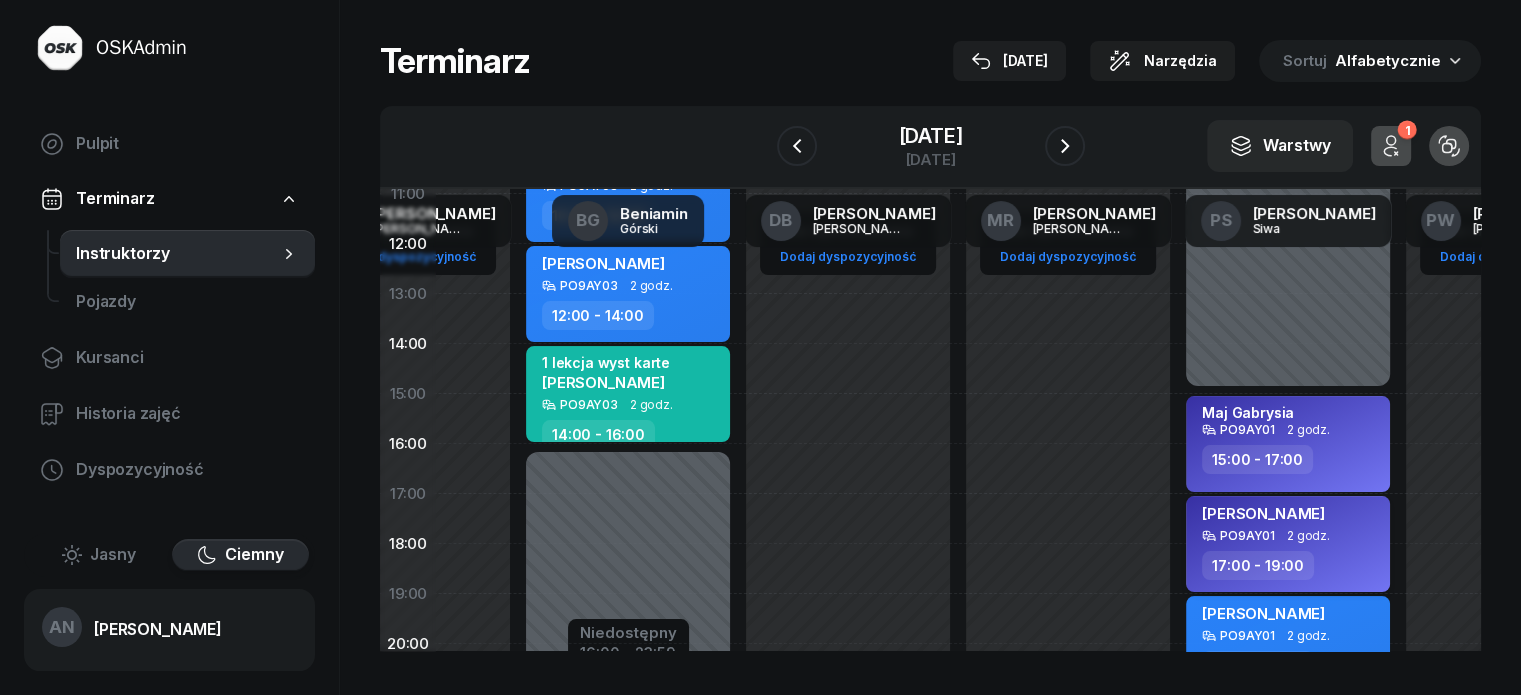 scroll, scrollTop: 400, scrollLeft: 358, axis: both 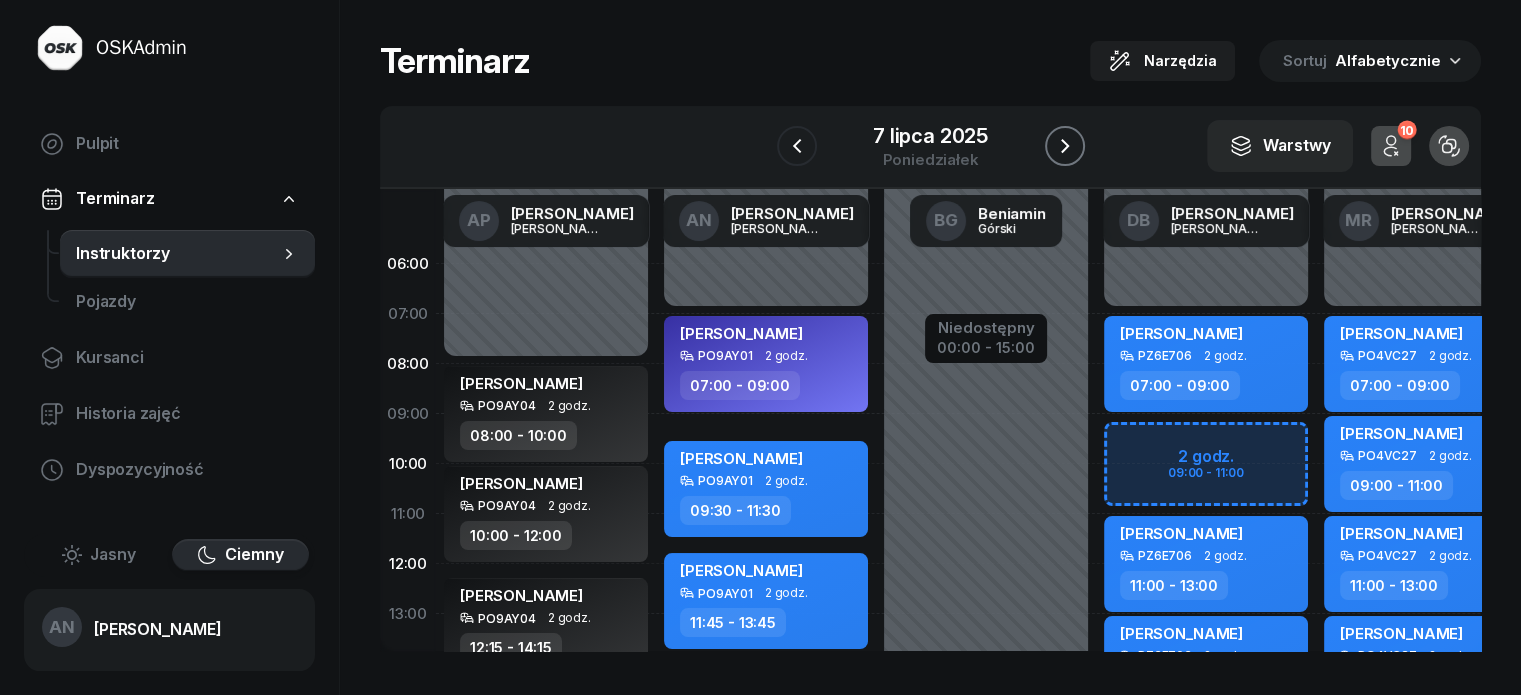 click 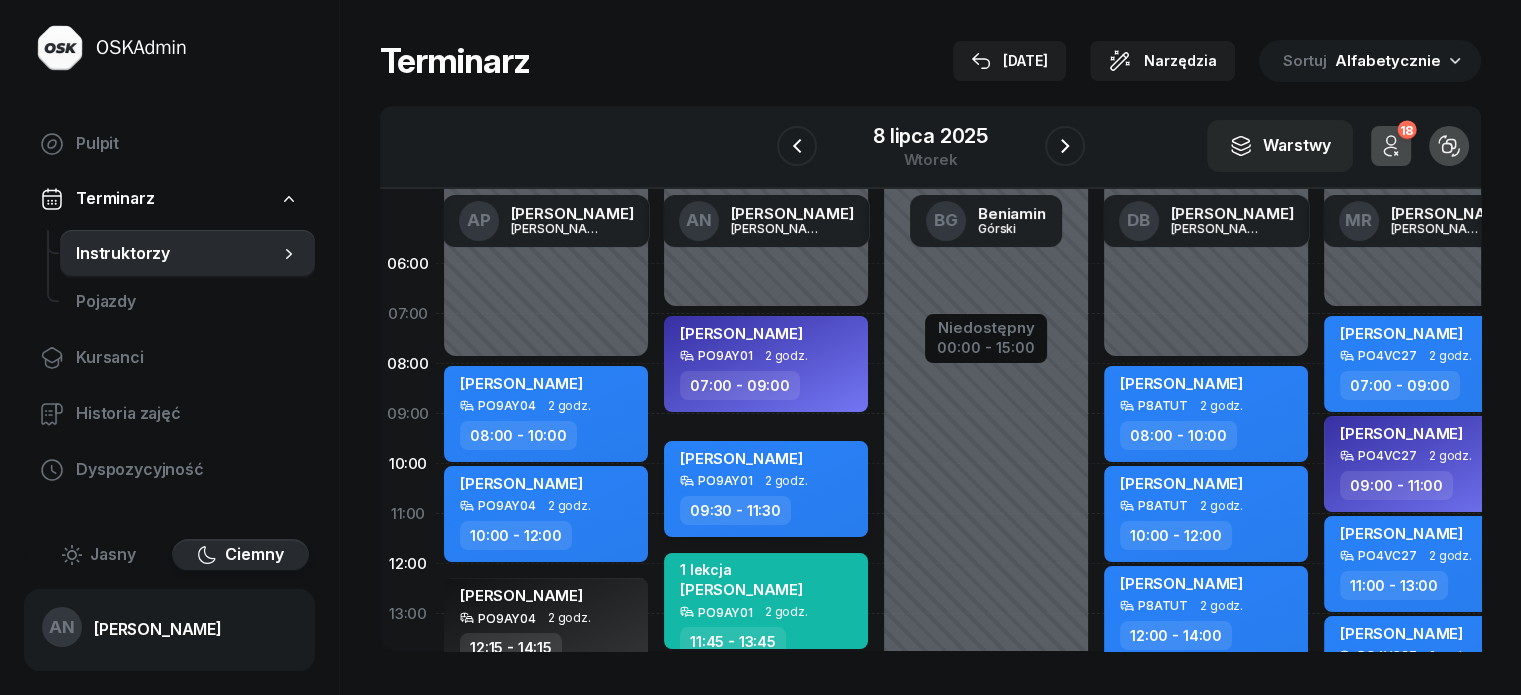 scroll, scrollTop: 0, scrollLeft: 0, axis: both 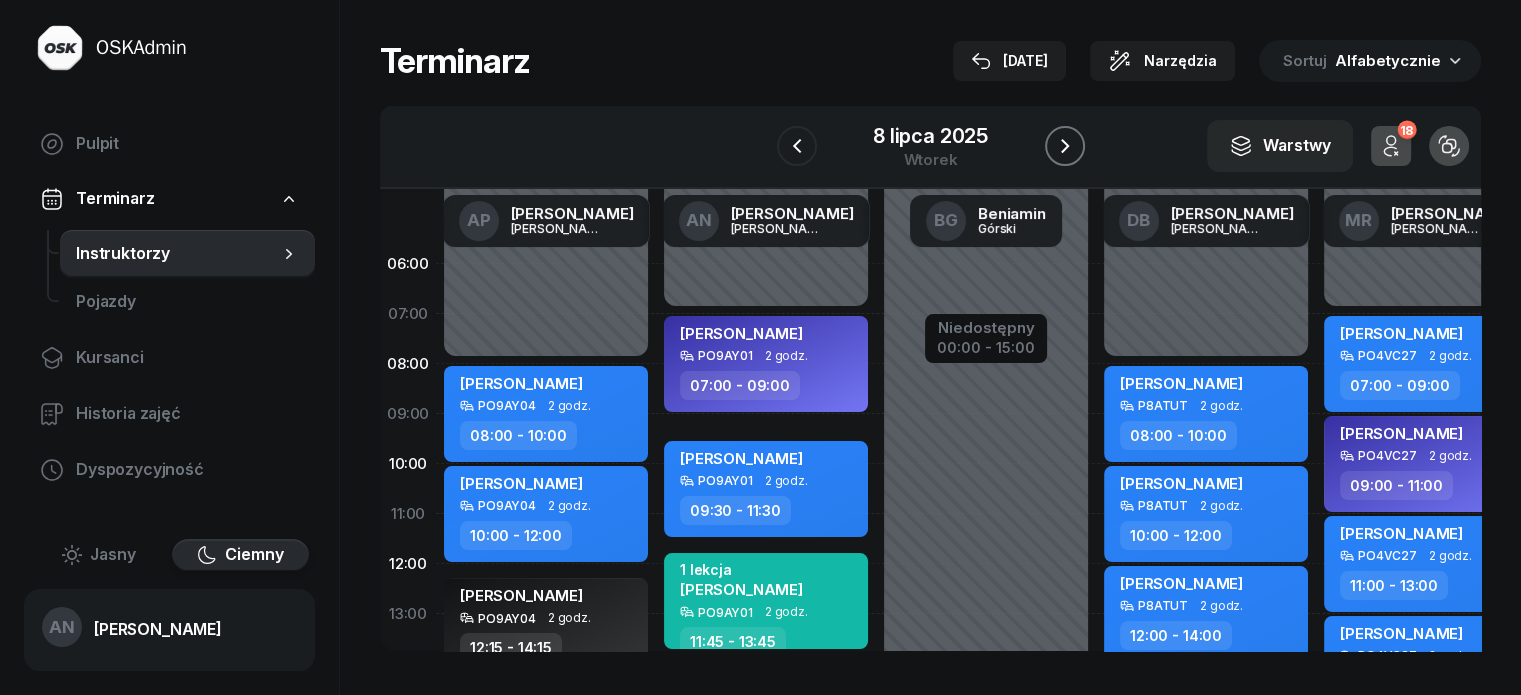 click 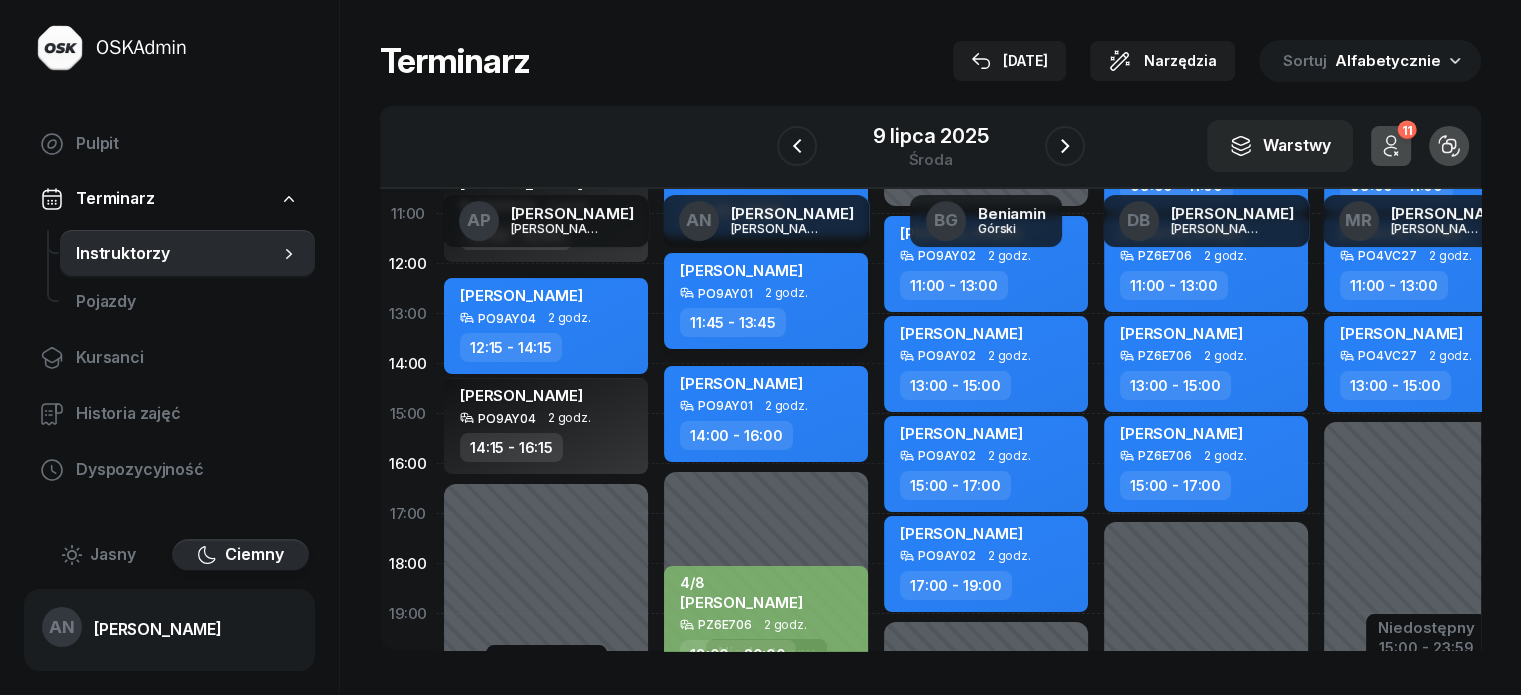 scroll, scrollTop: 500, scrollLeft: 0, axis: vertical 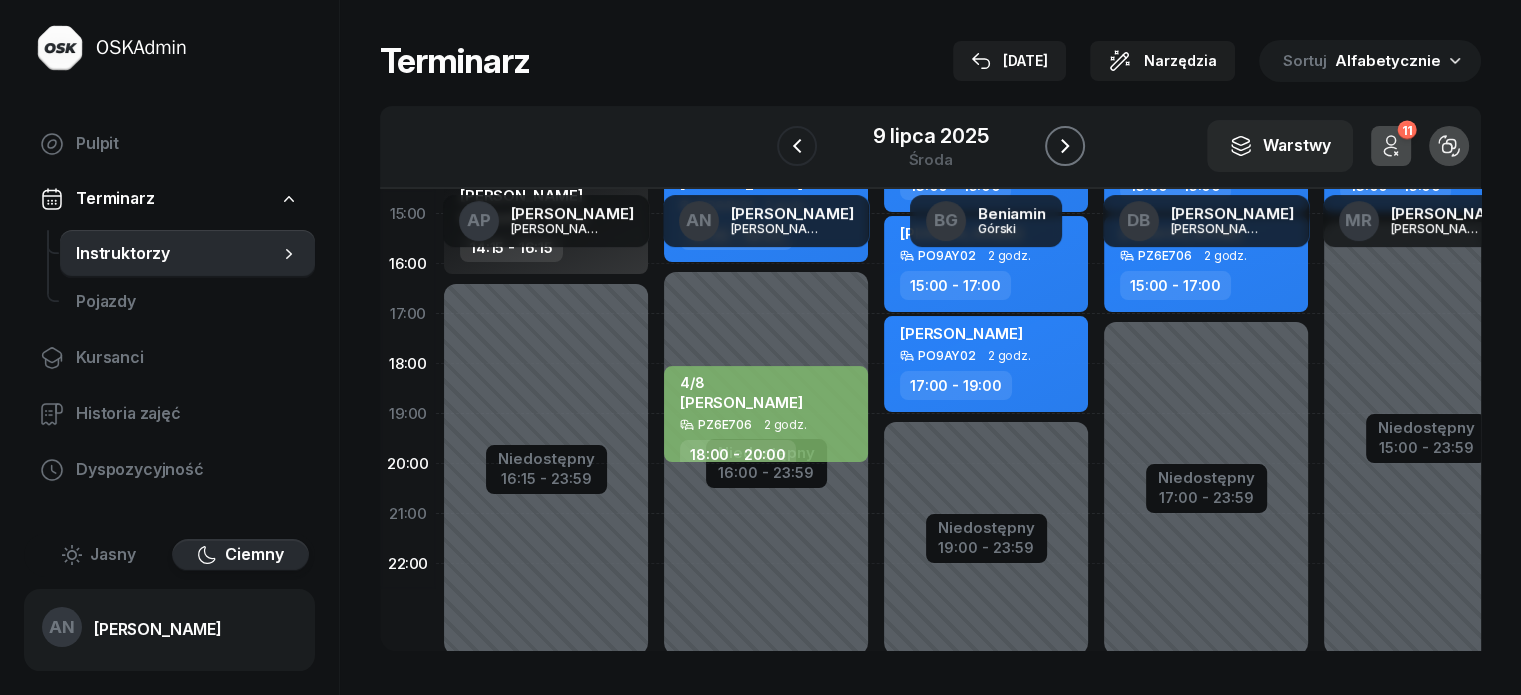 click 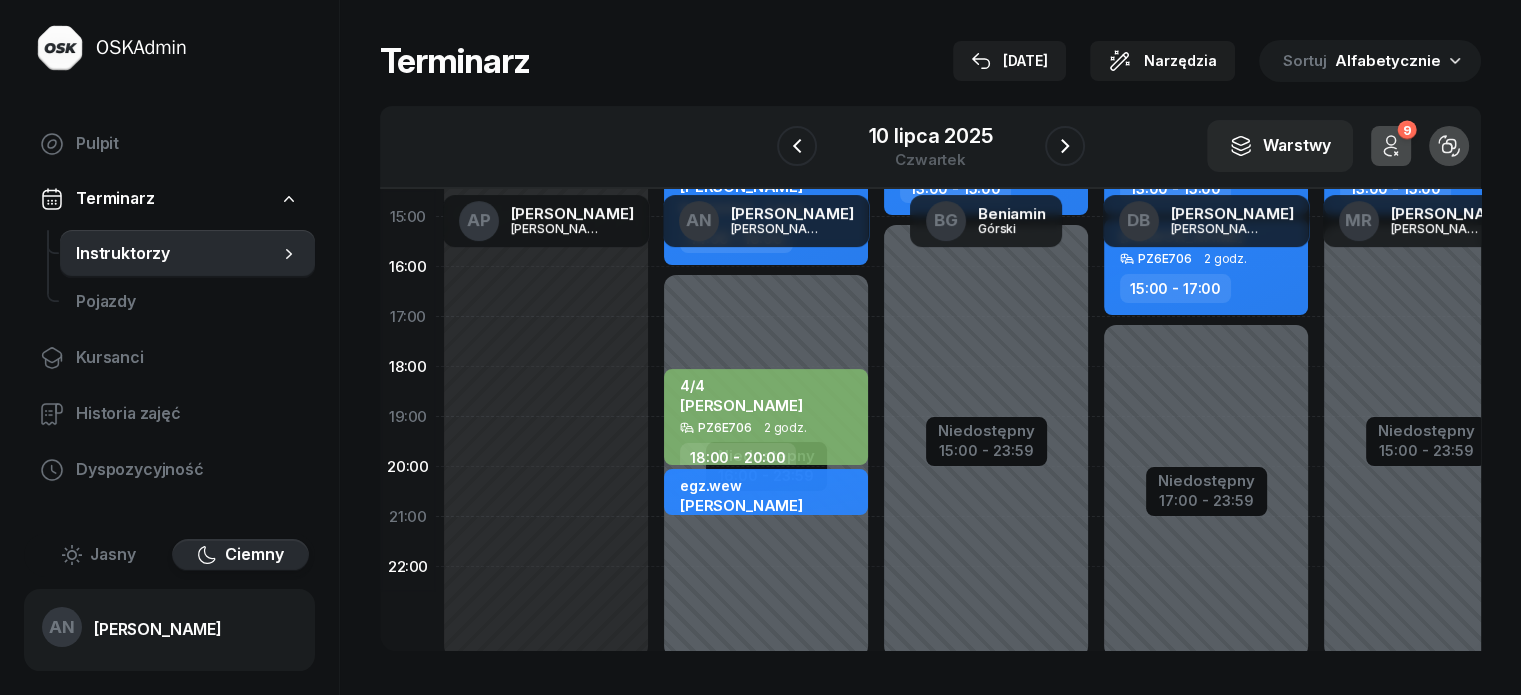 scroll, scrollTop: 500, scrollLeft: 0, axis: vertical 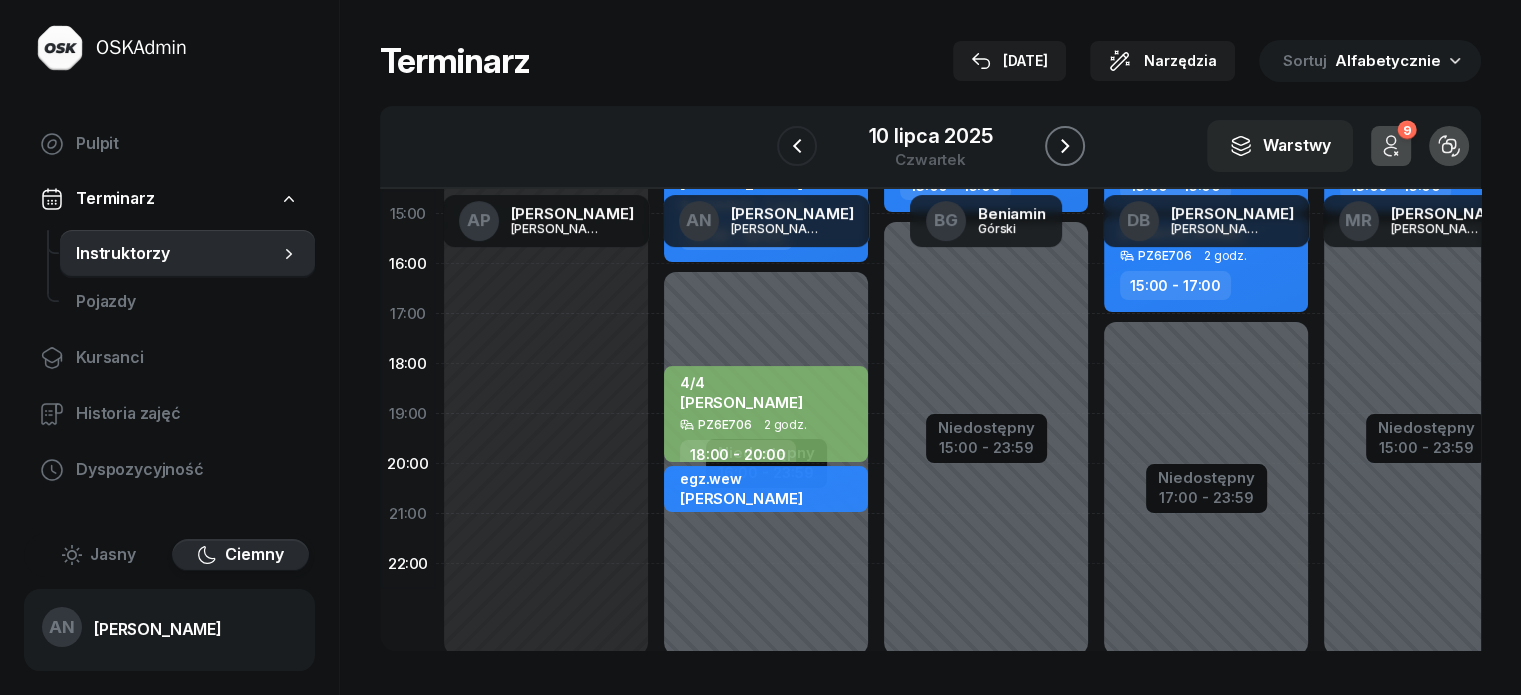 click 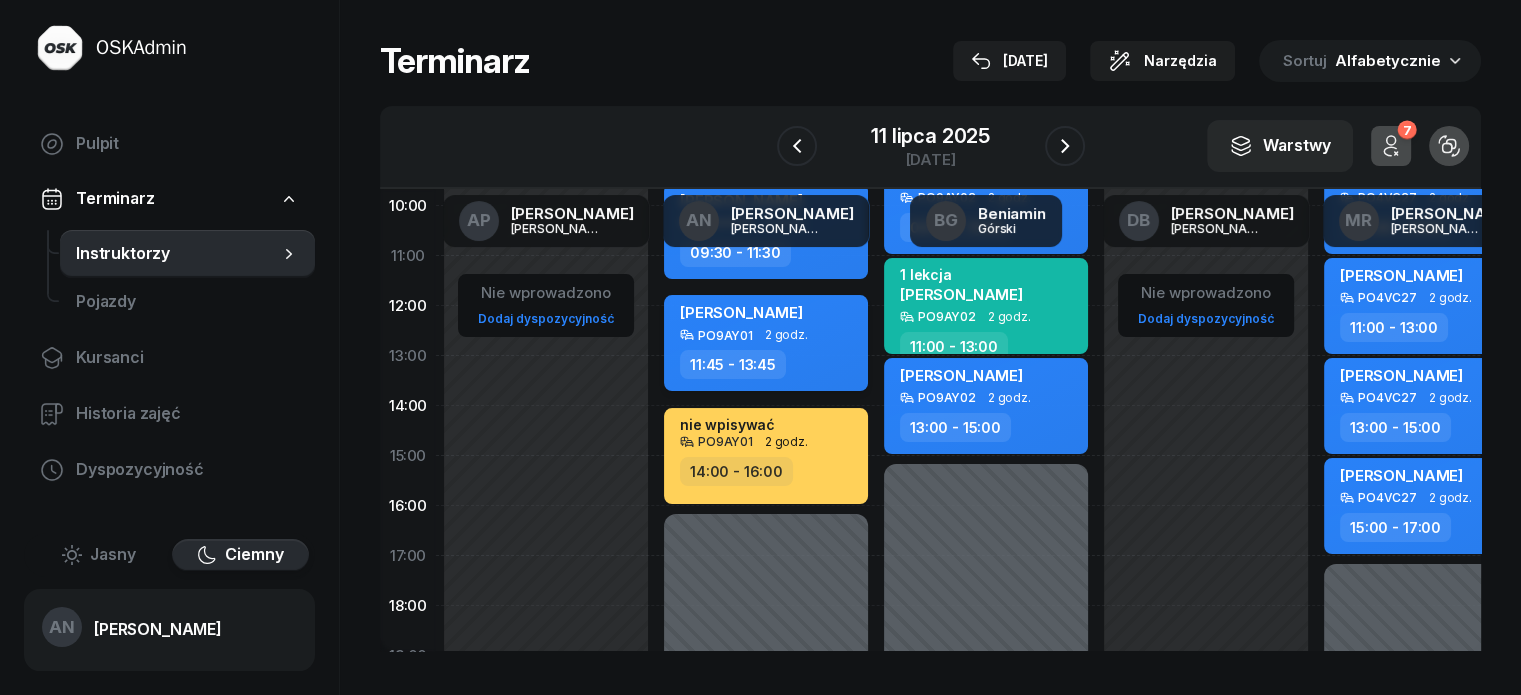 scroll, scrollTop: 300, scrollLeft: 0, axis: vertical 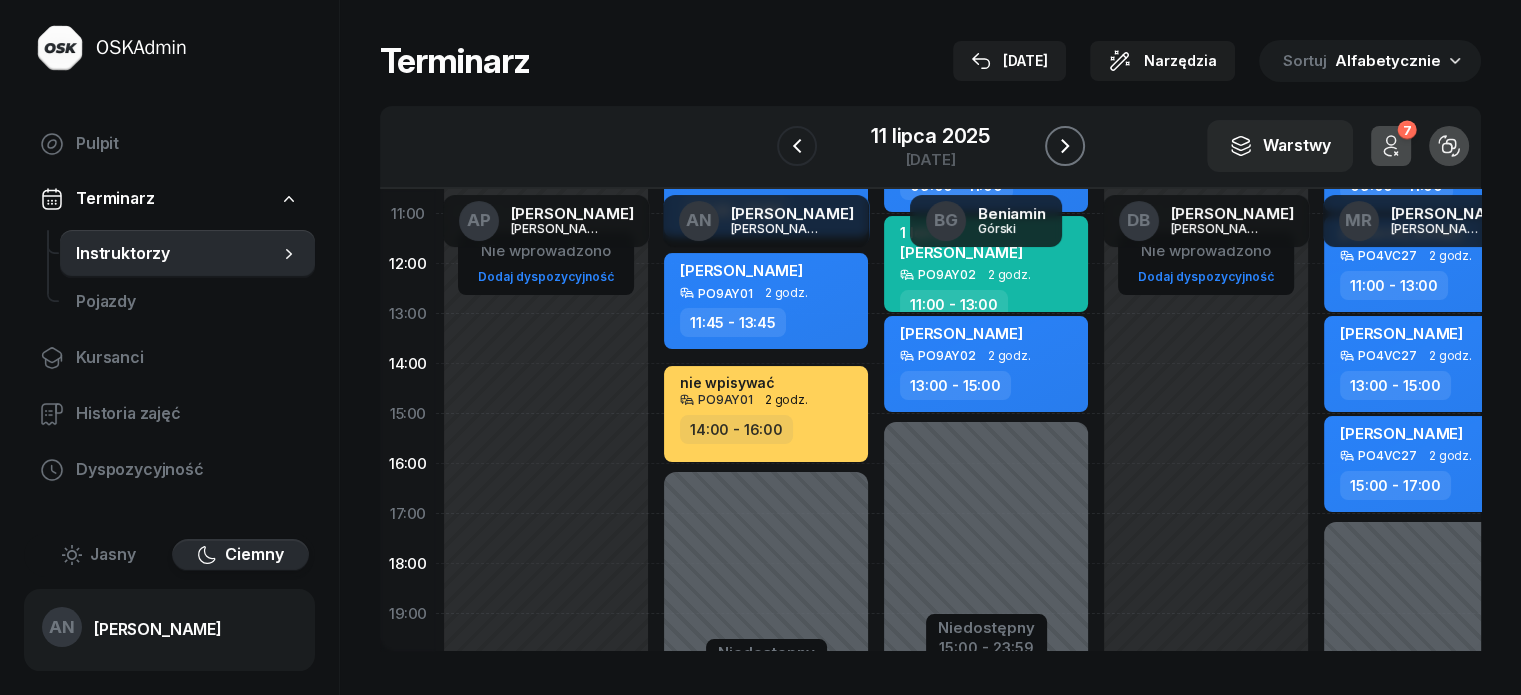 click 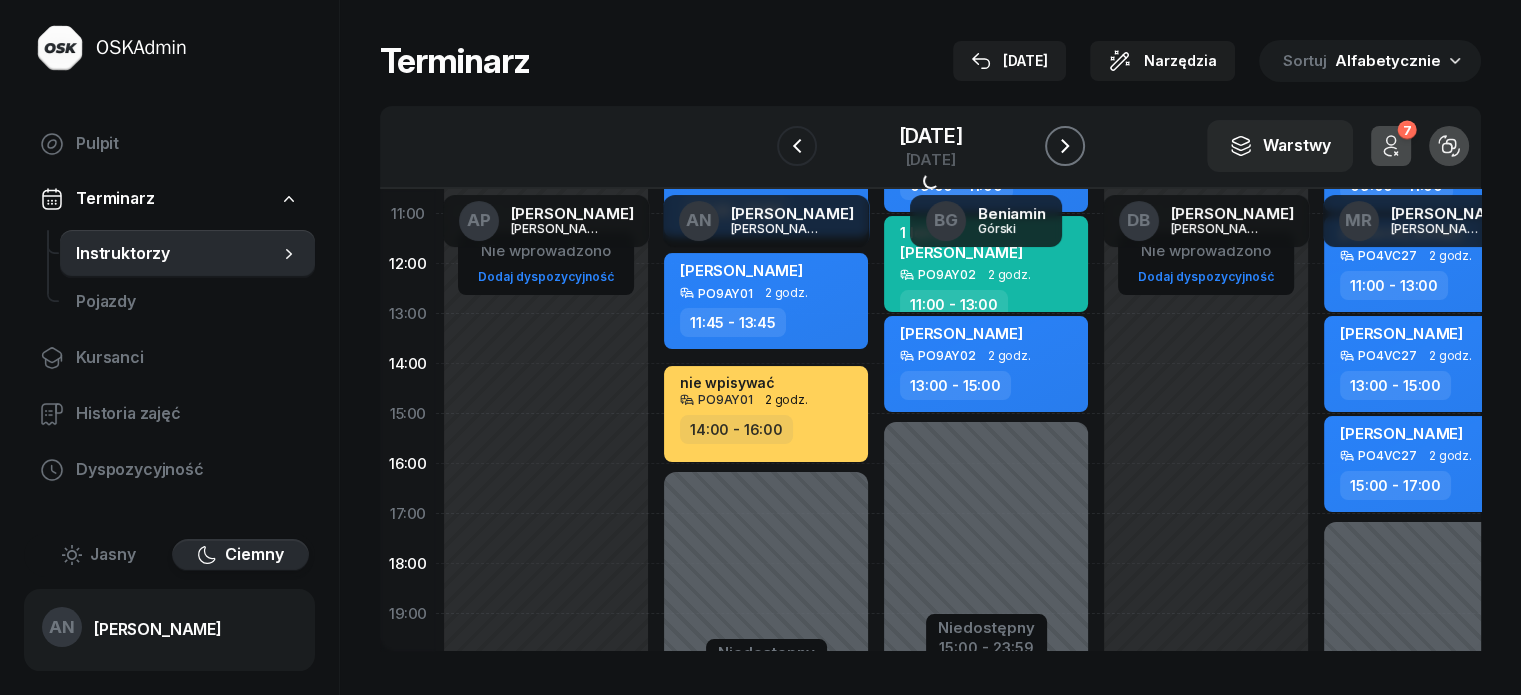 click 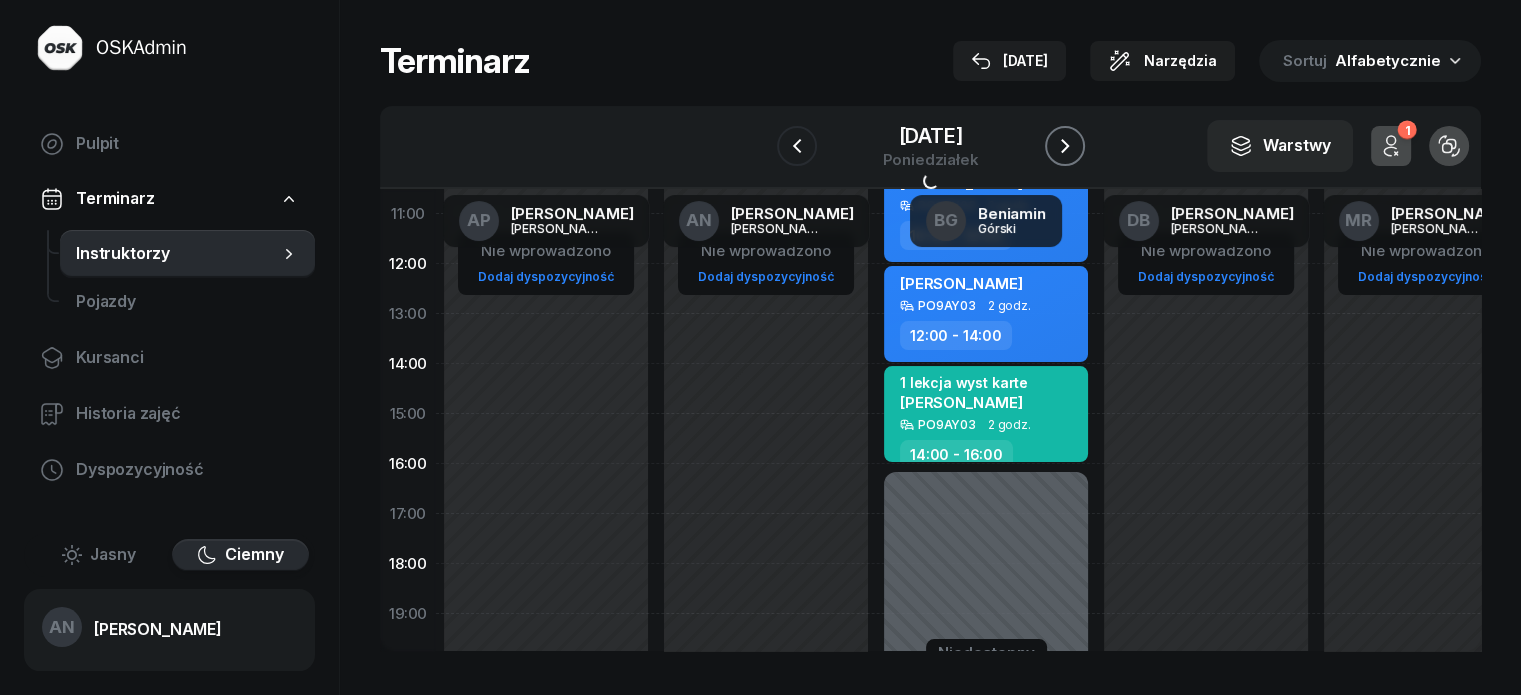 click 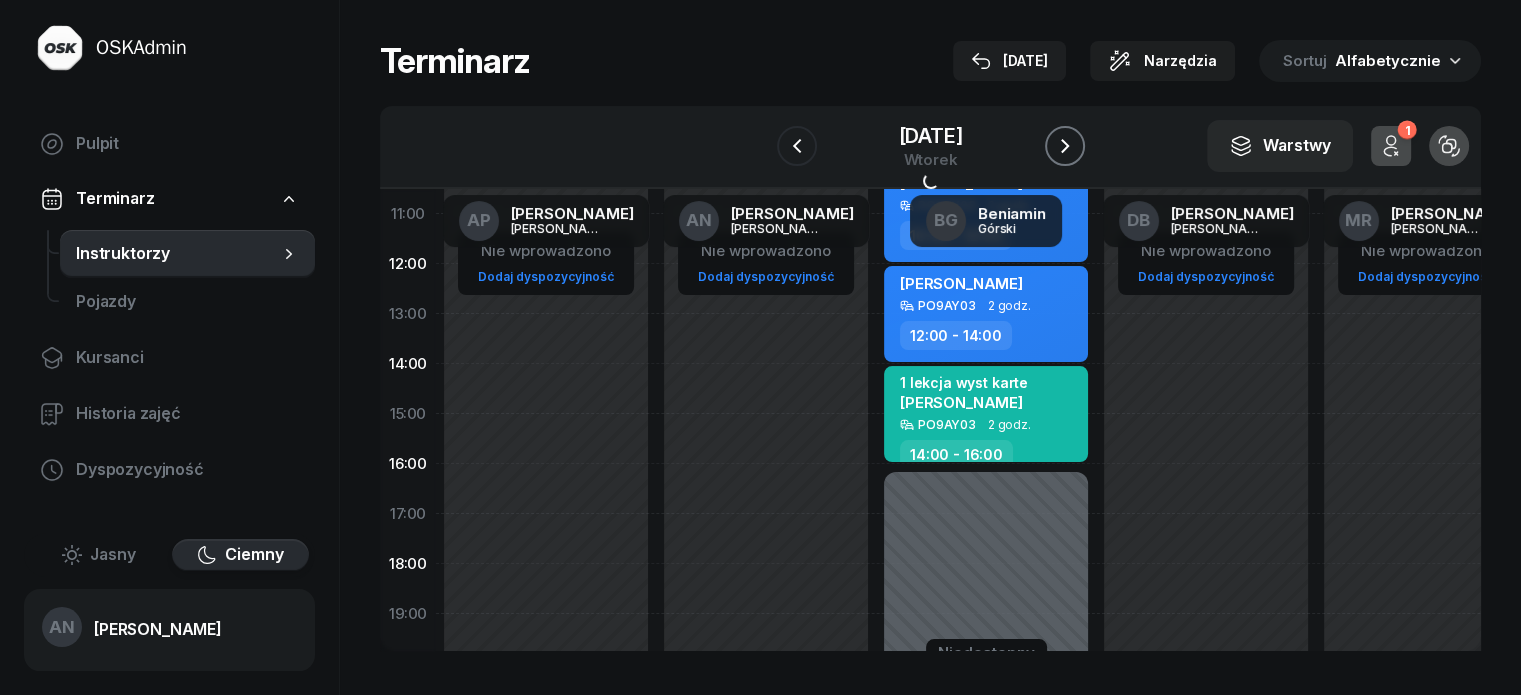 click 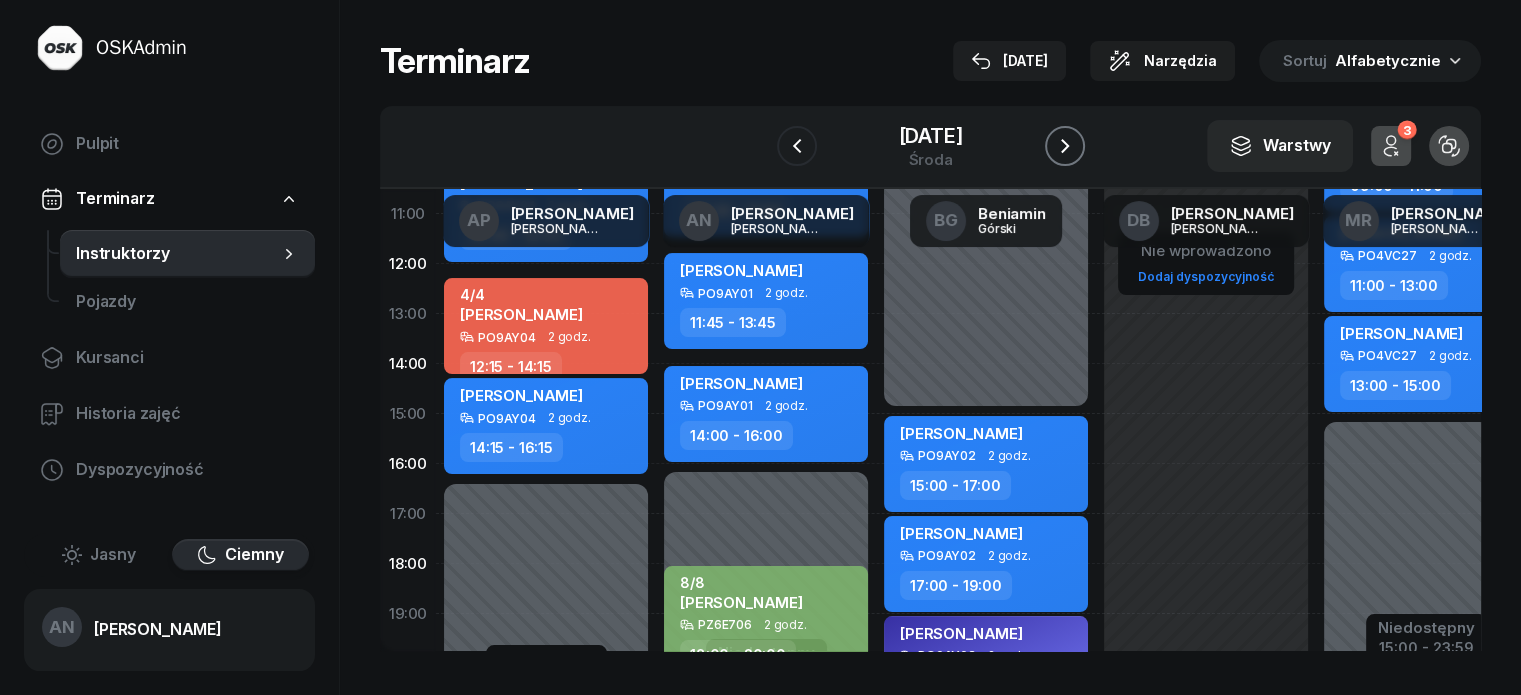 click 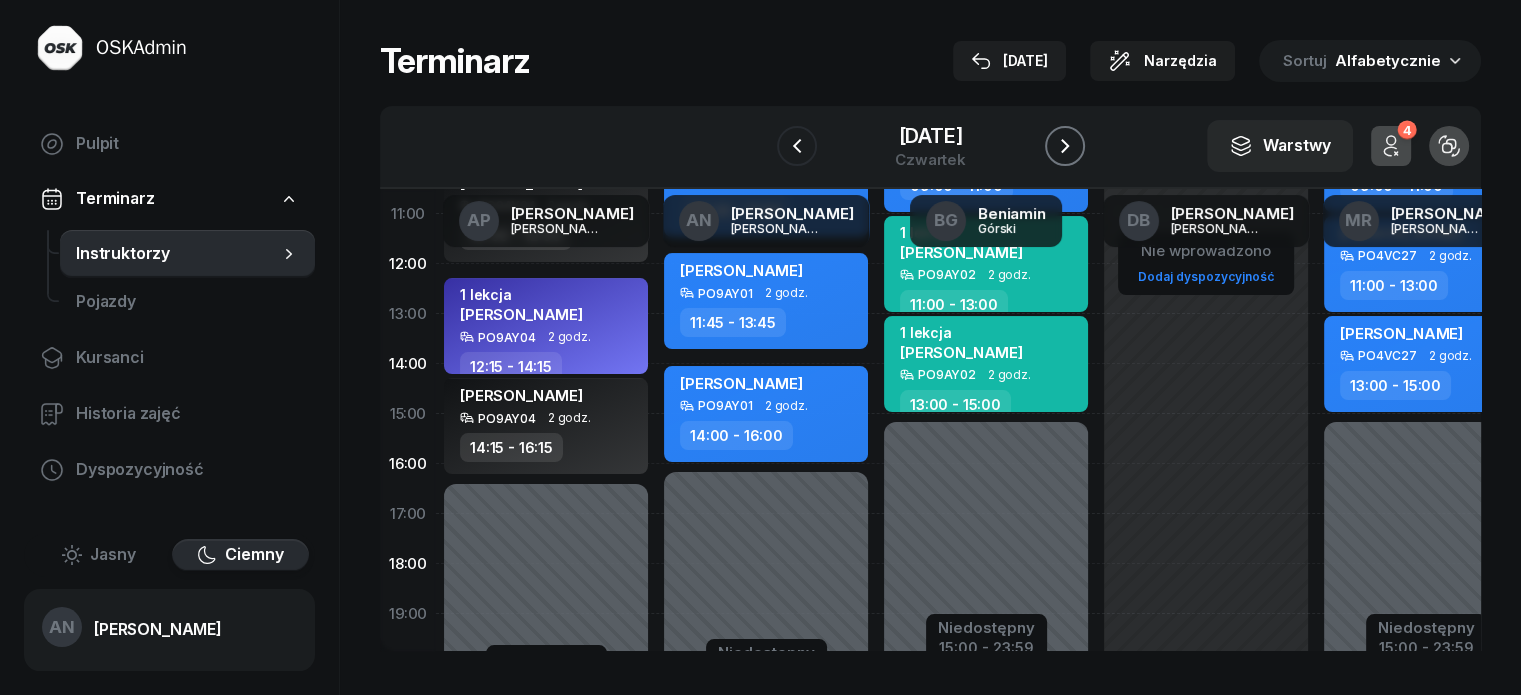 click 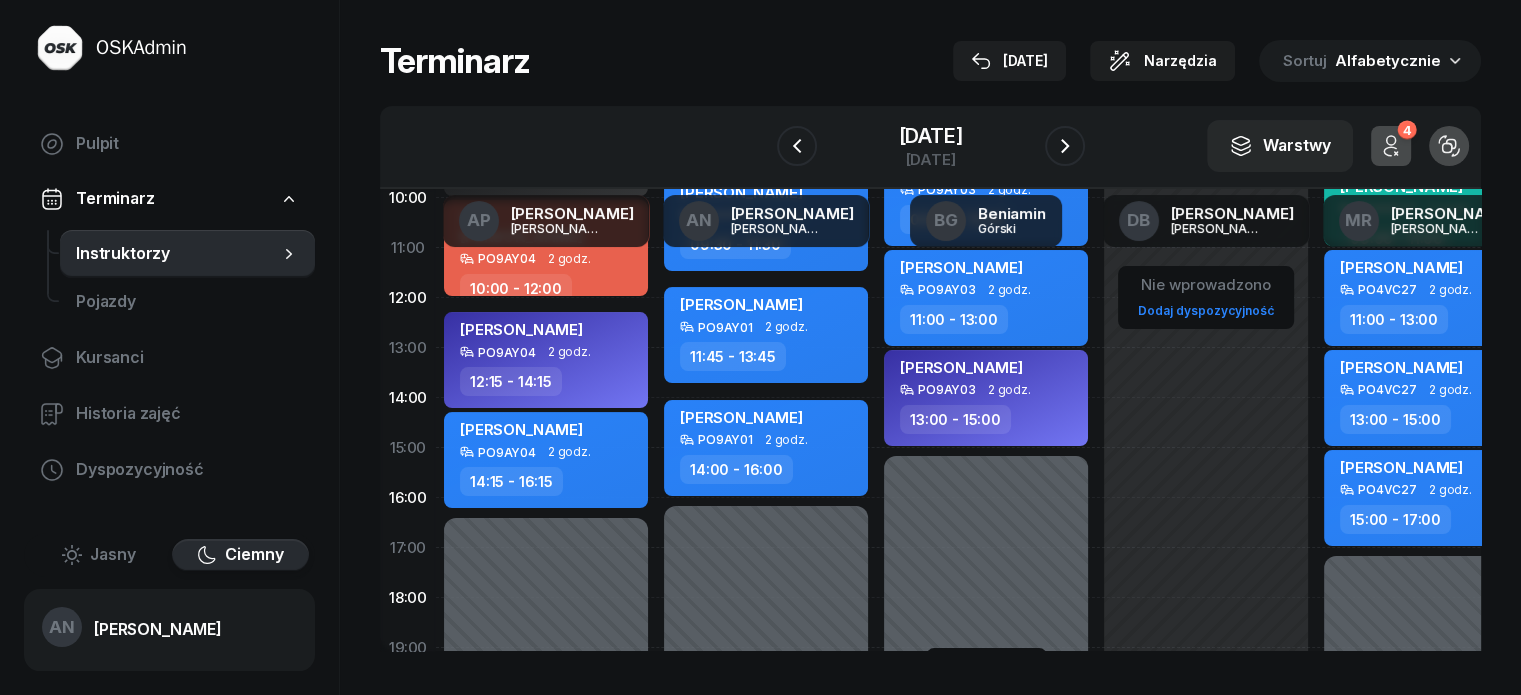 scroll, scrollTop: 200, scrollLeft: 0, axis: vertical 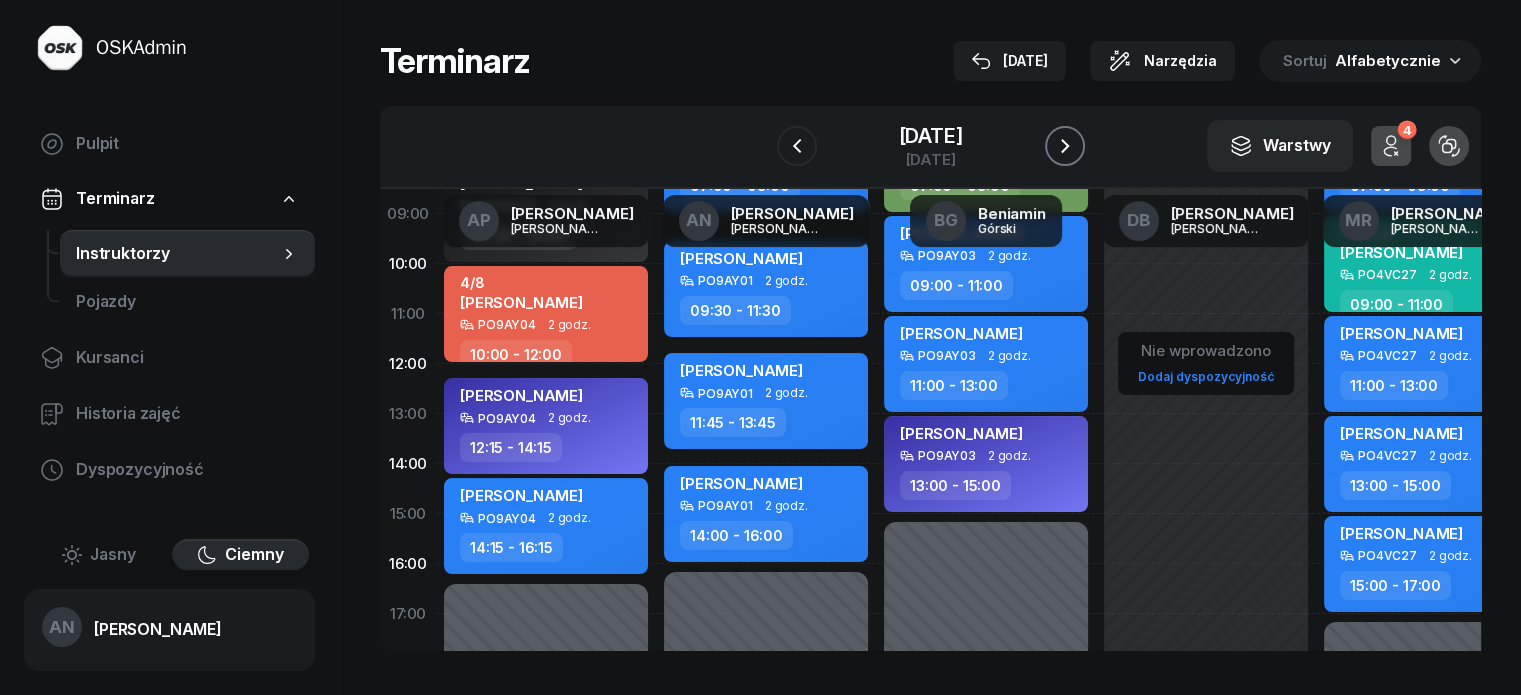 click 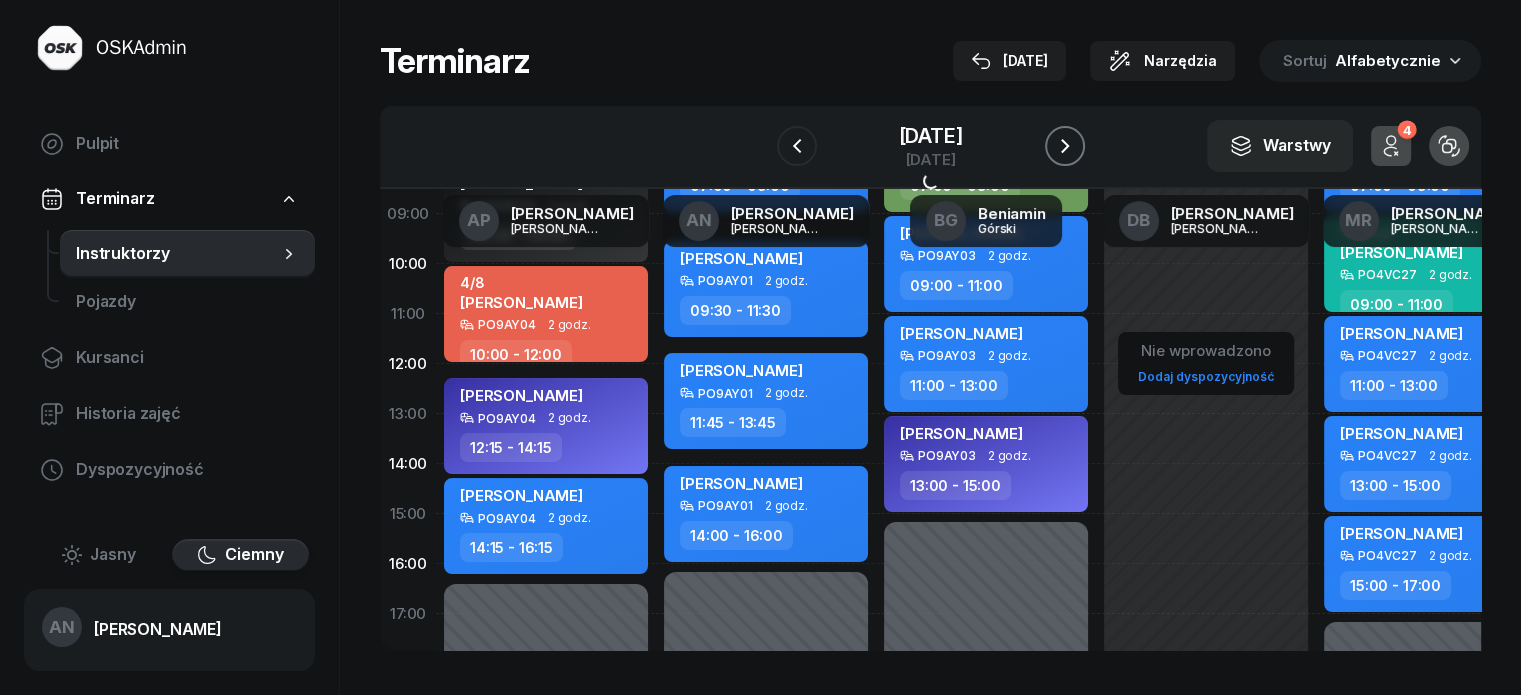 click 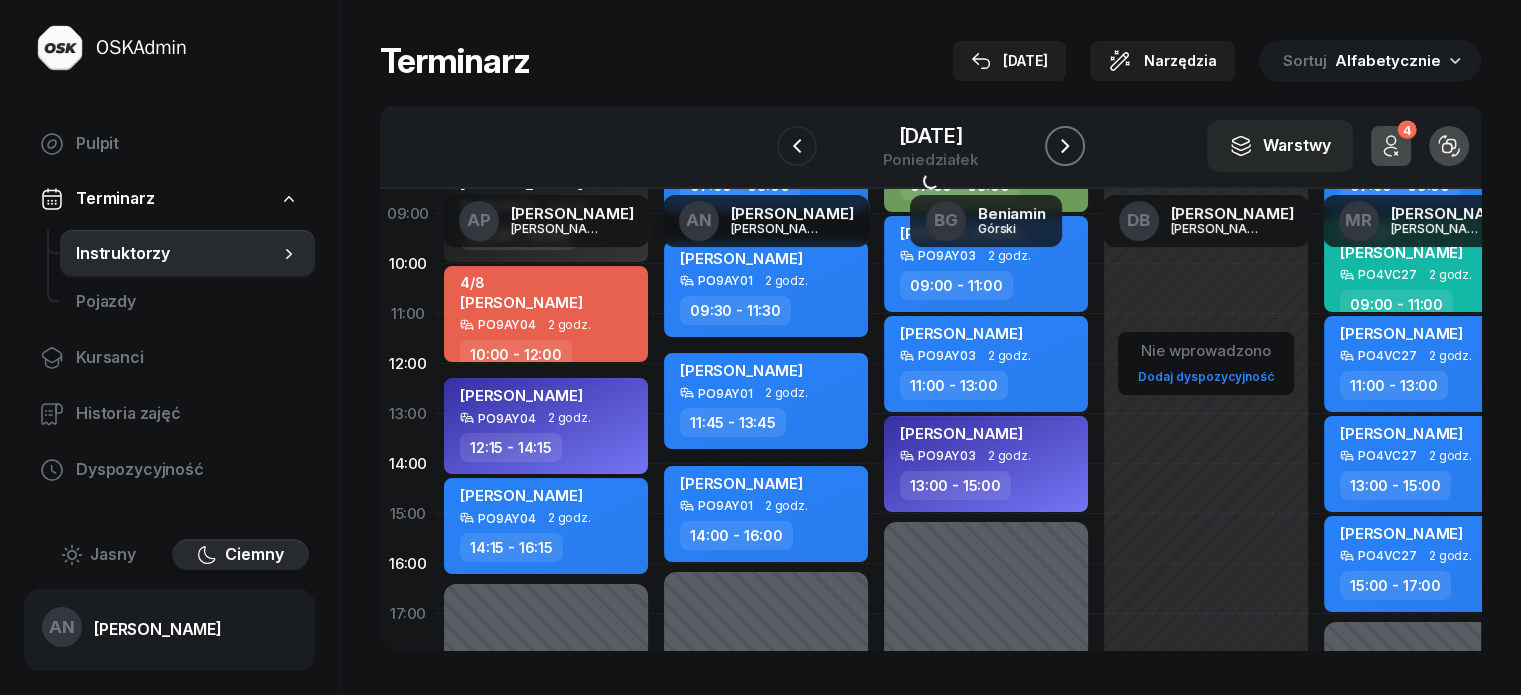 click 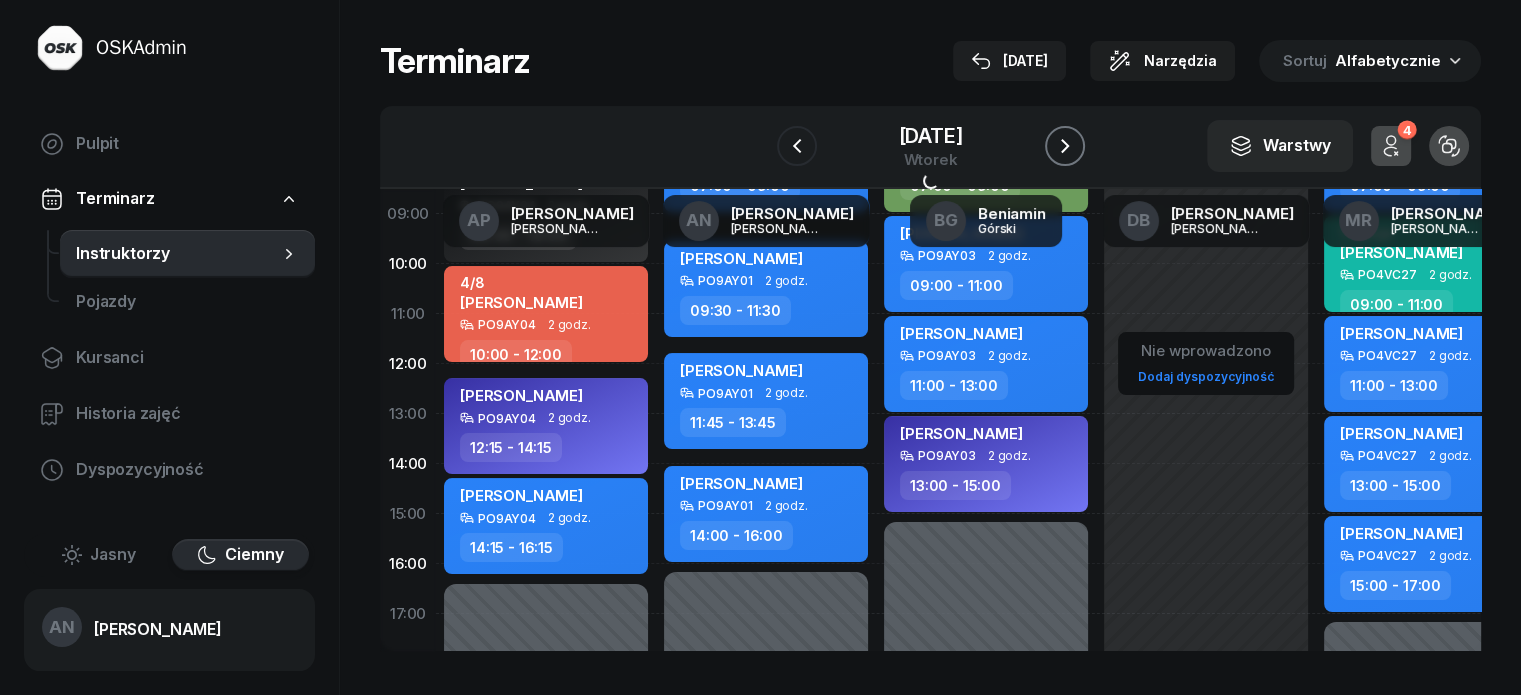 click 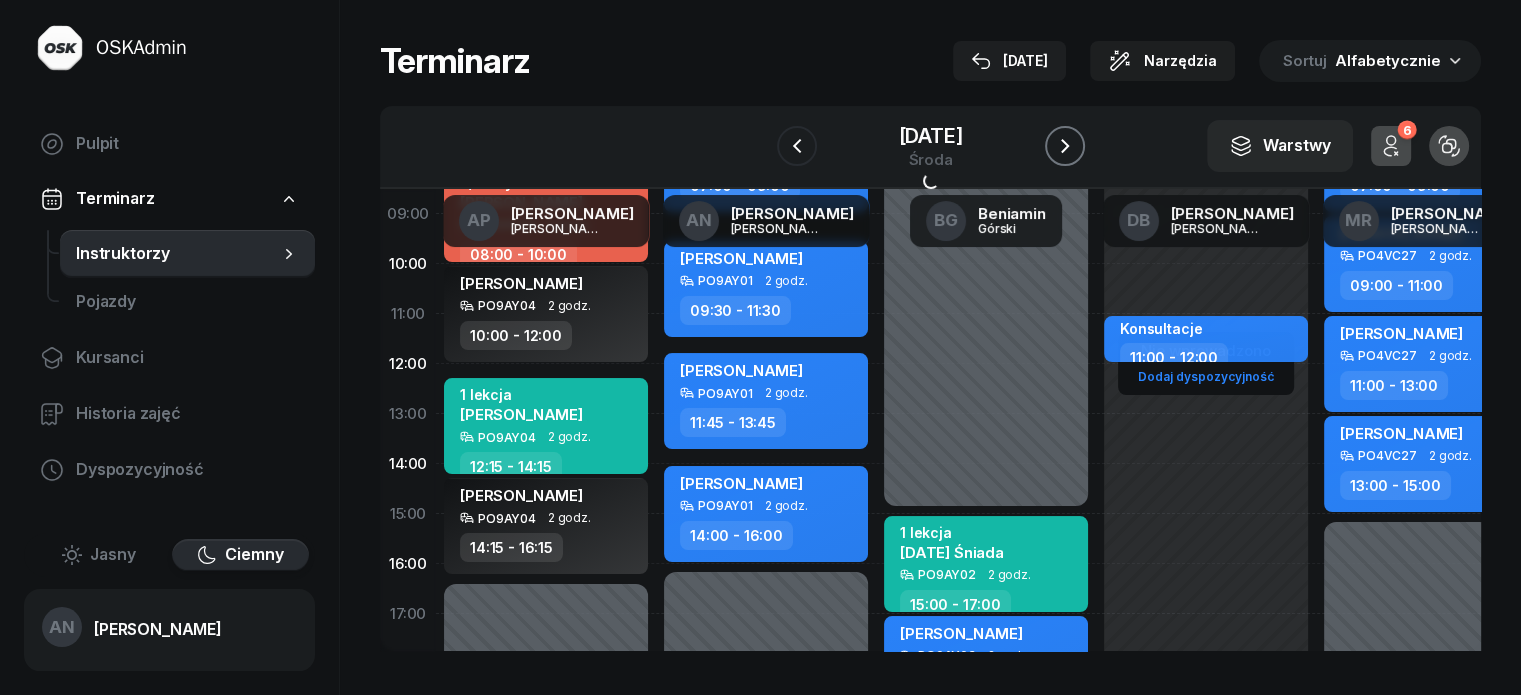 click 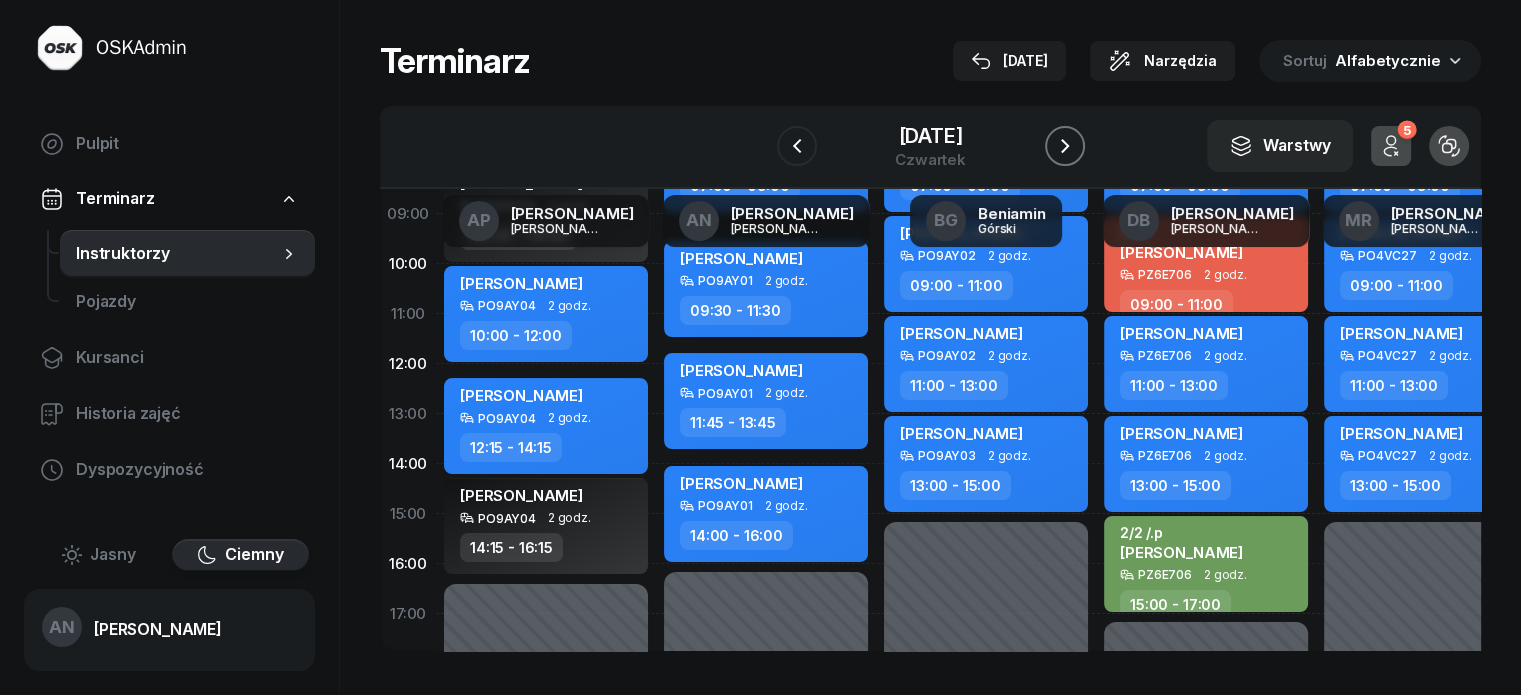 click 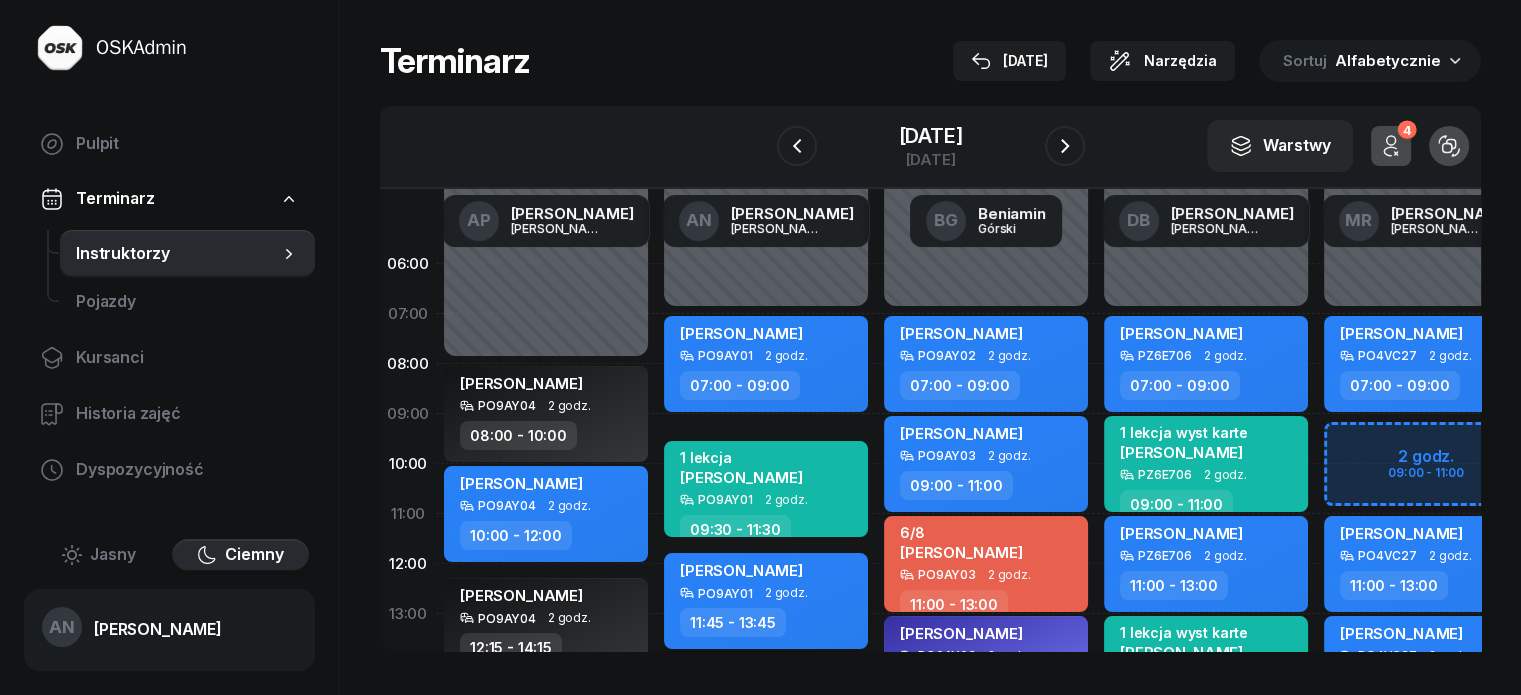 scroll, scrollTop: 0, scrollLeft: 0, axis: both 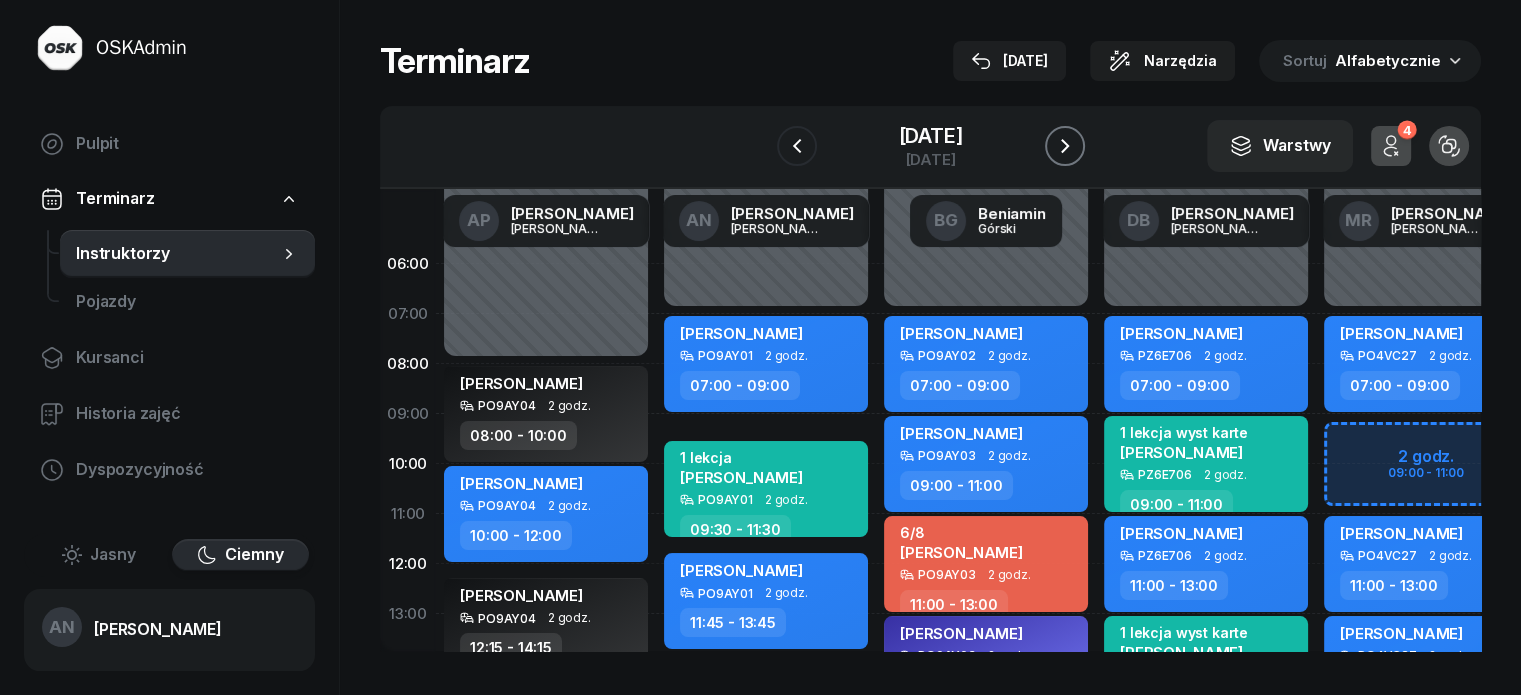 click at bounding box center [1065, 146] 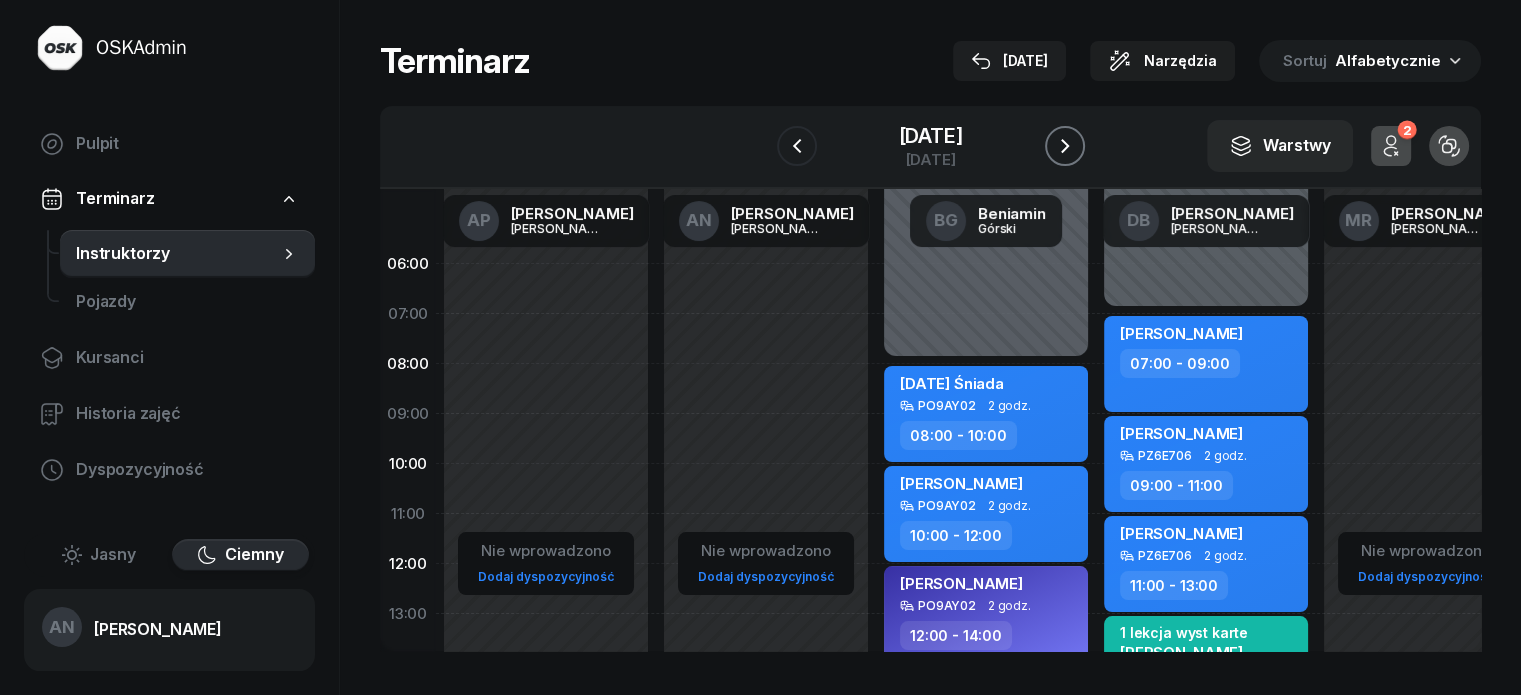 click at bounding box center (1065, 146) 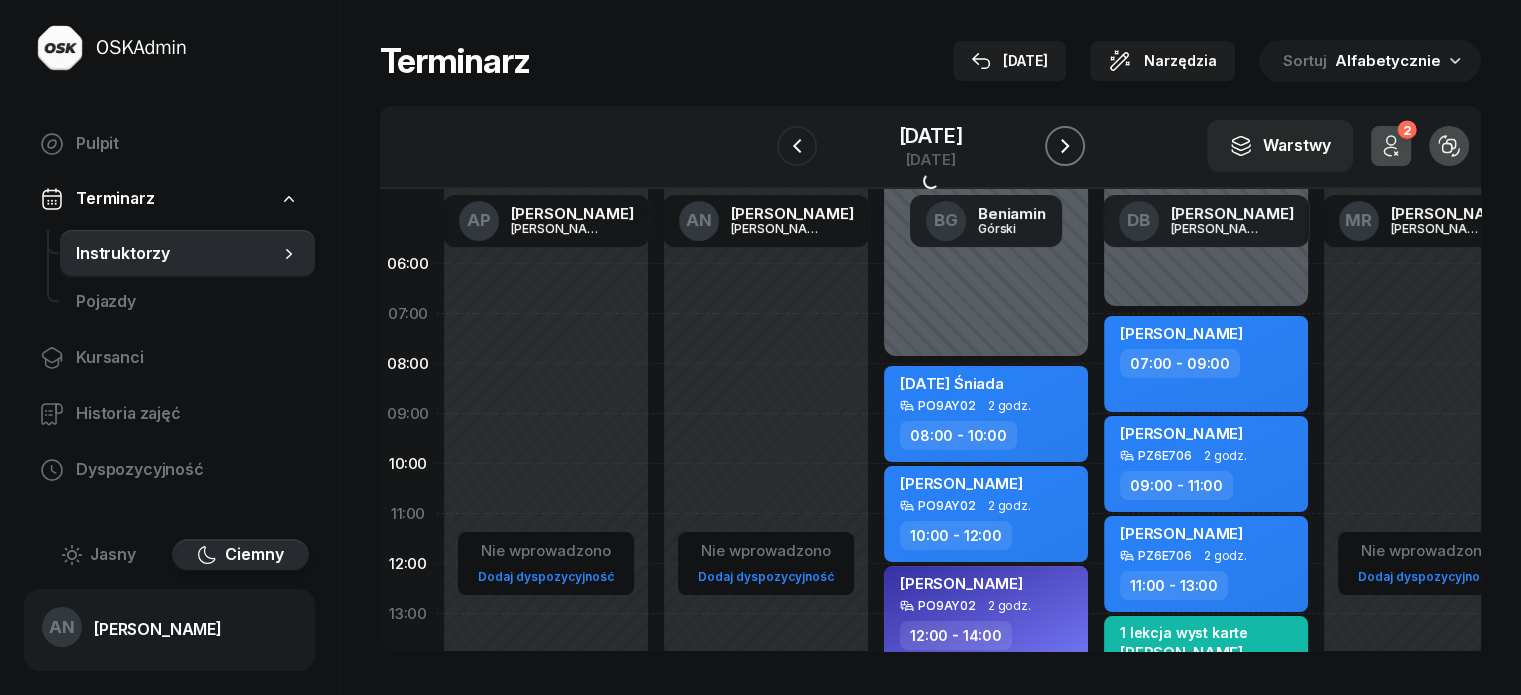 click at bounding box center (1065, 146) 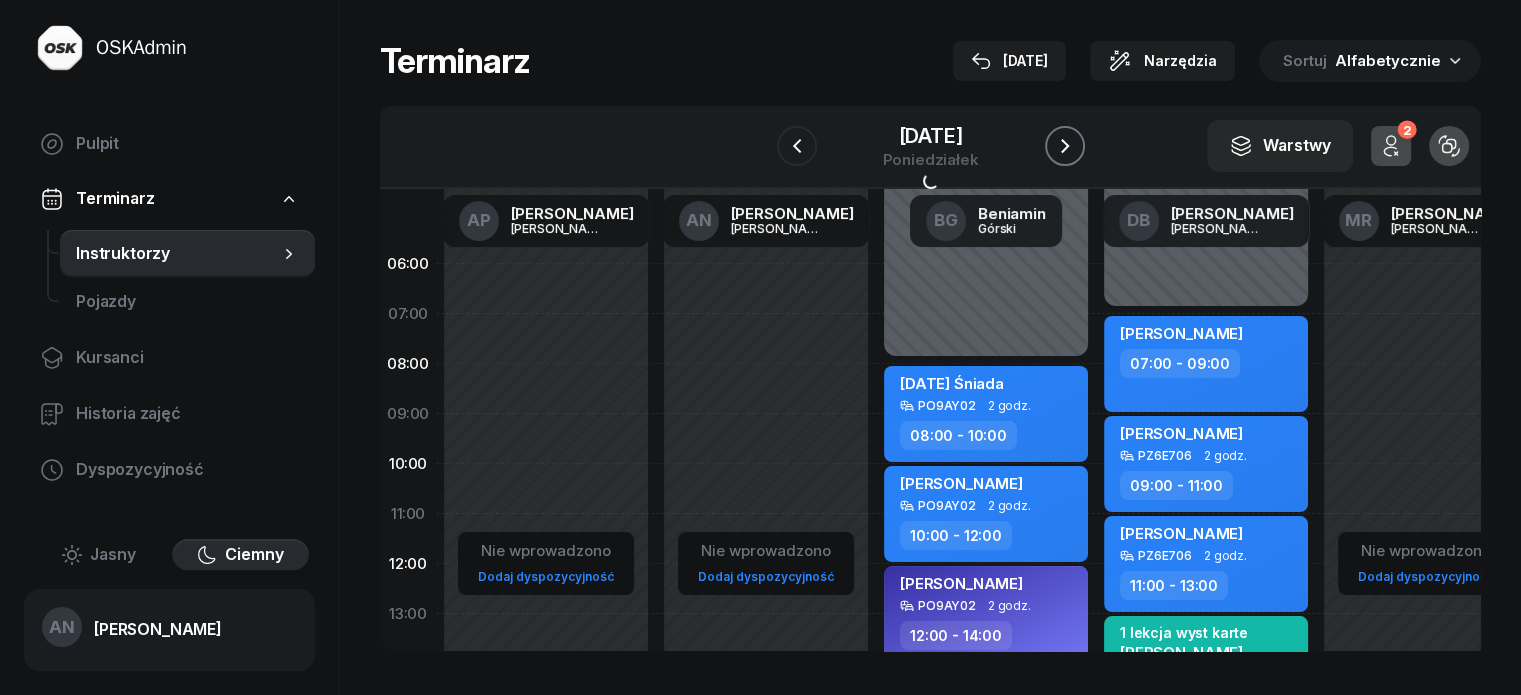 click at bounding box center (1065, 146) 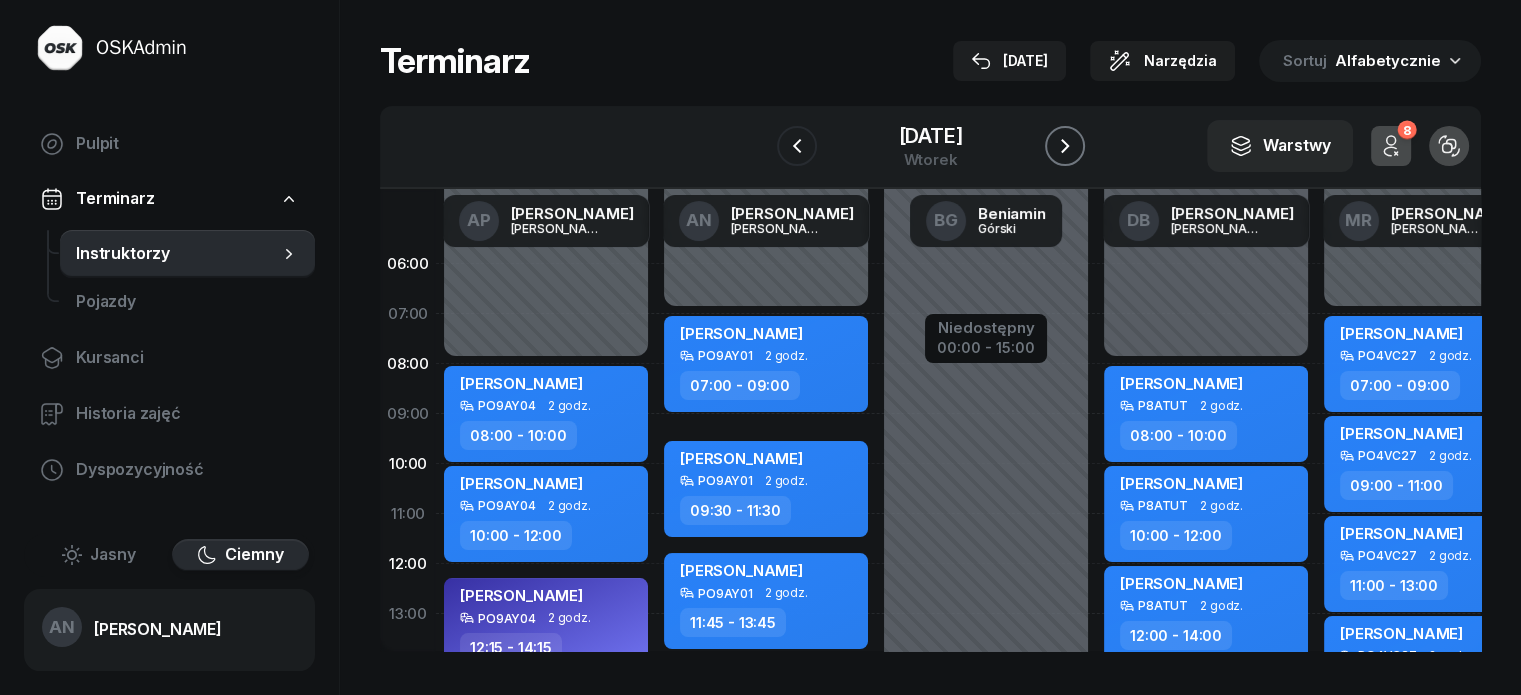 click at bounding box center (1065, 146) 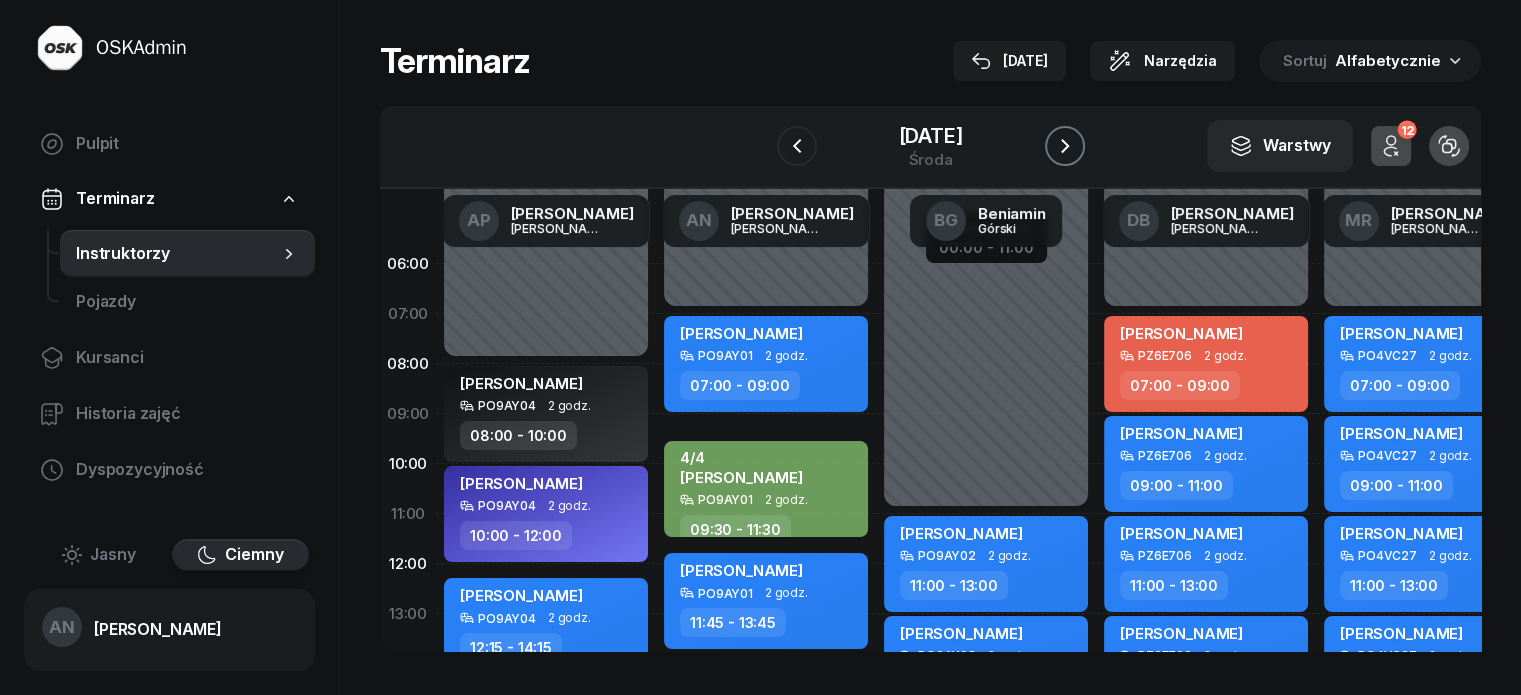 click at bounding box center (1065, 146) 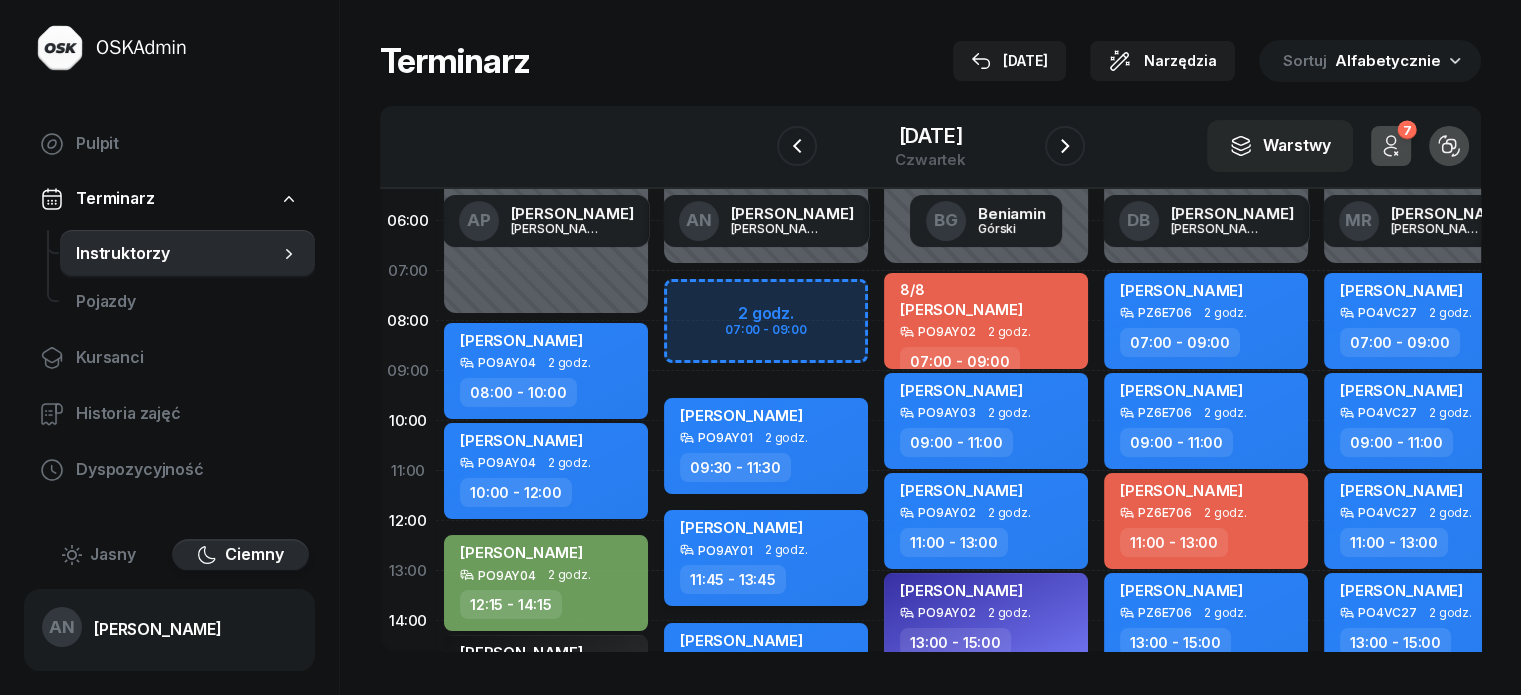 scroll, scrollTop: 0, scrollLeft: 0, axis: both 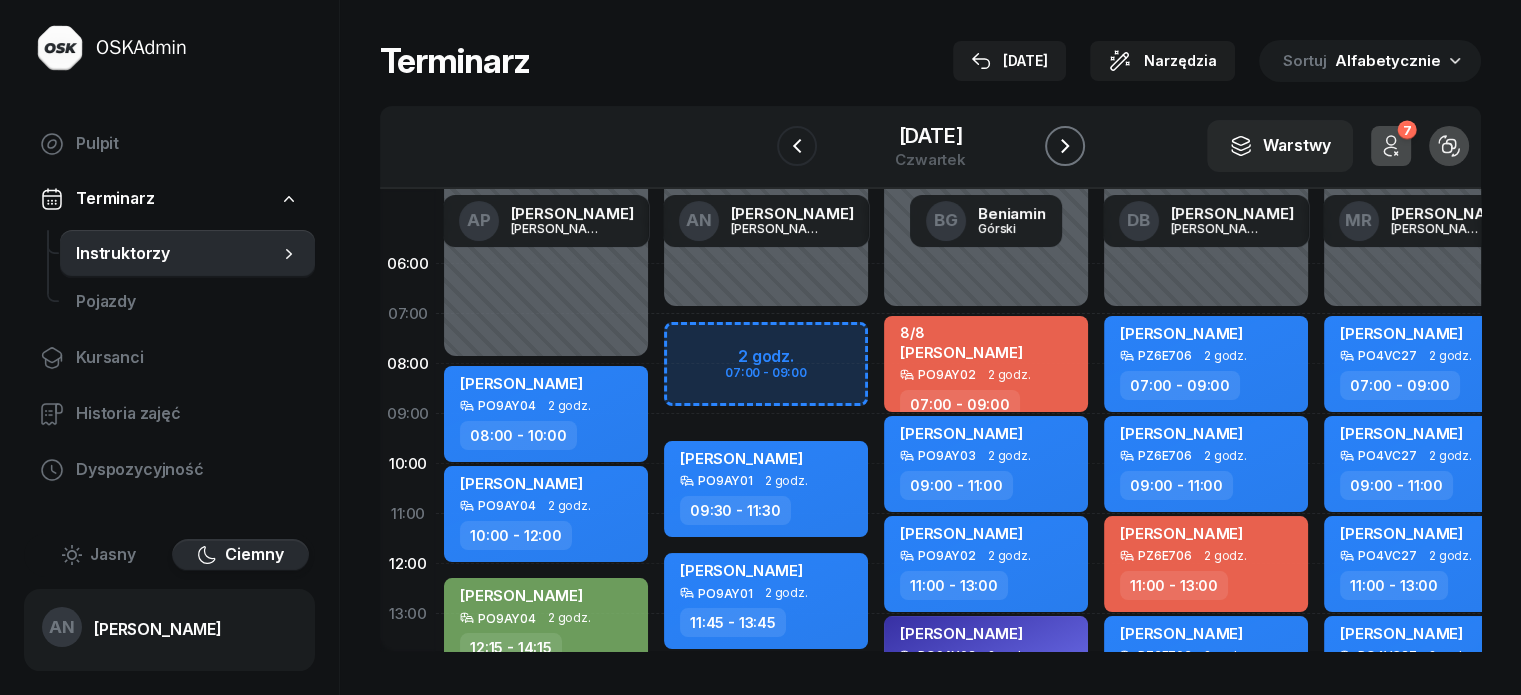 click 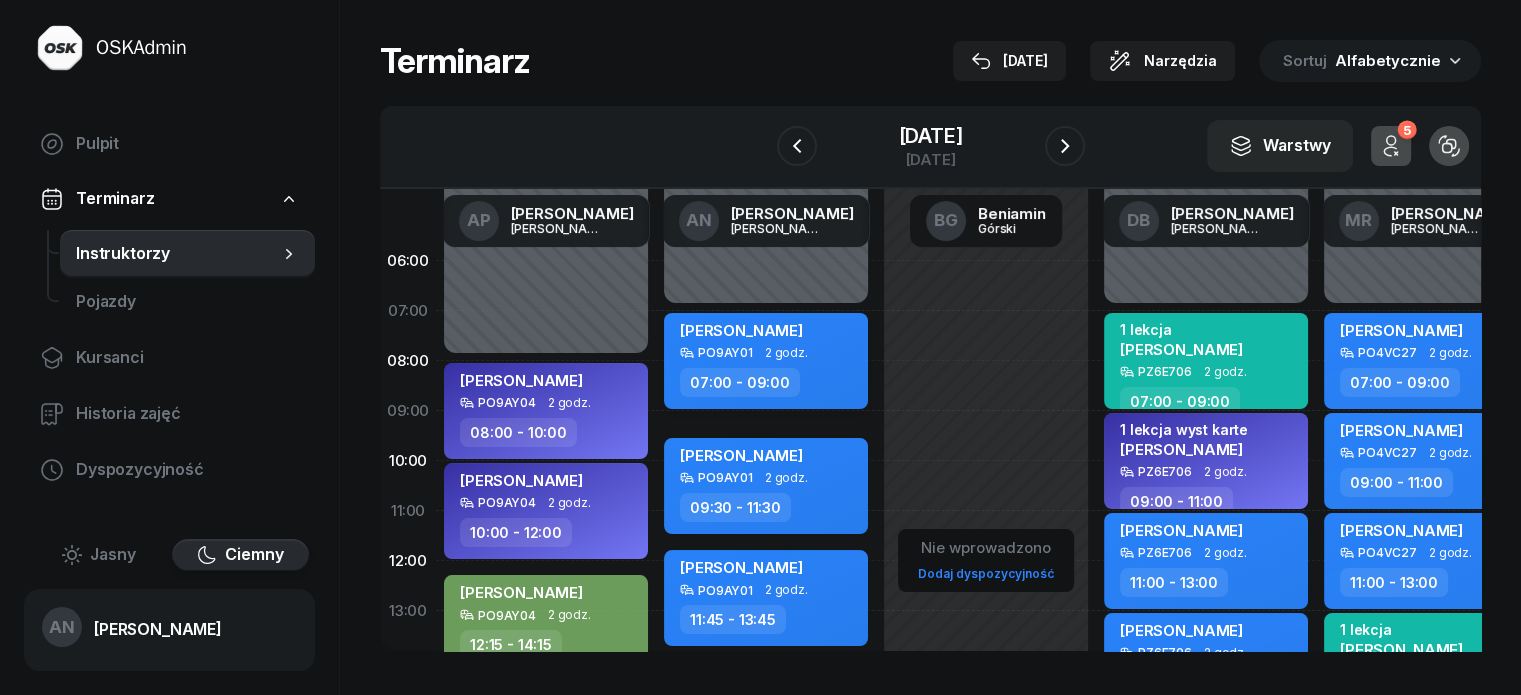 scroll, scrollTop: 0, scrollLeft: 0, axis: both 